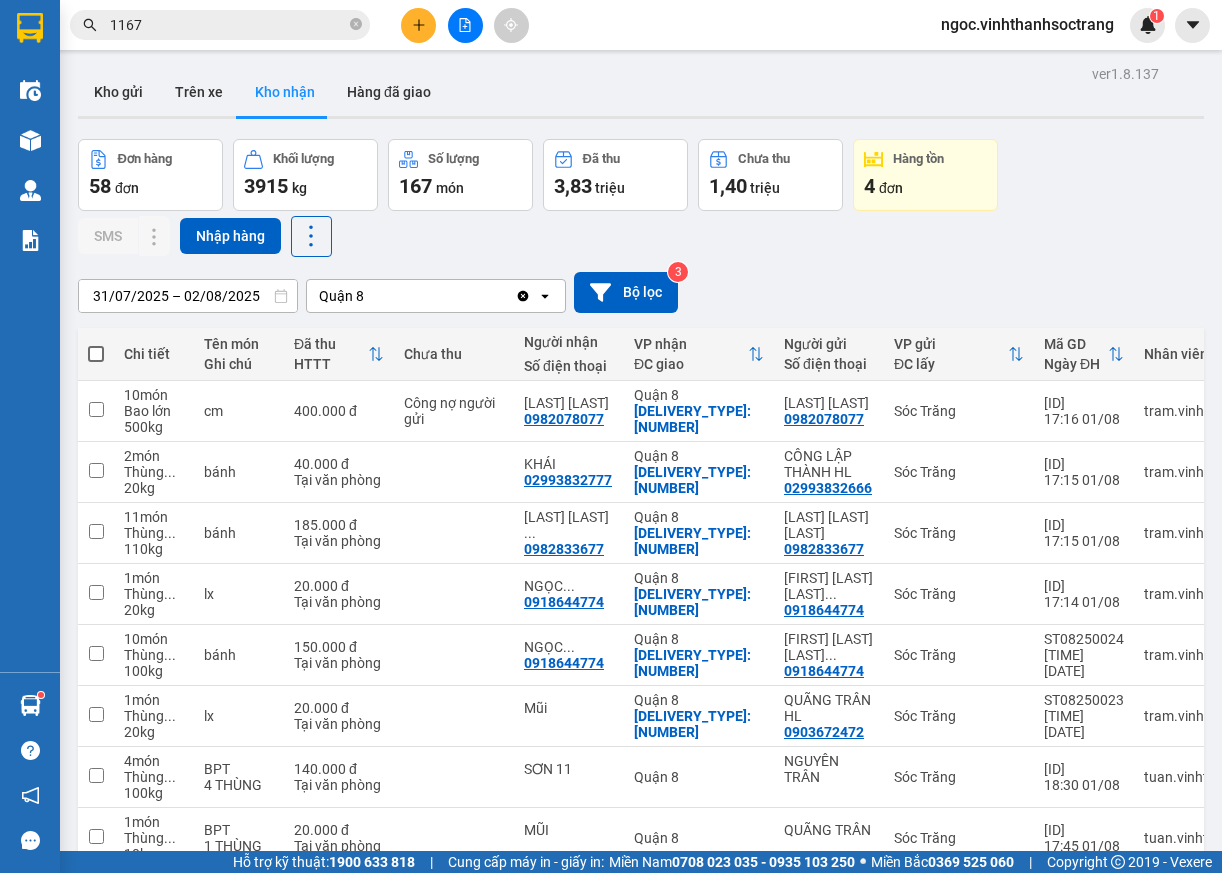 scroll, scrollTop: 0, scrollLeft: 0, axis: both 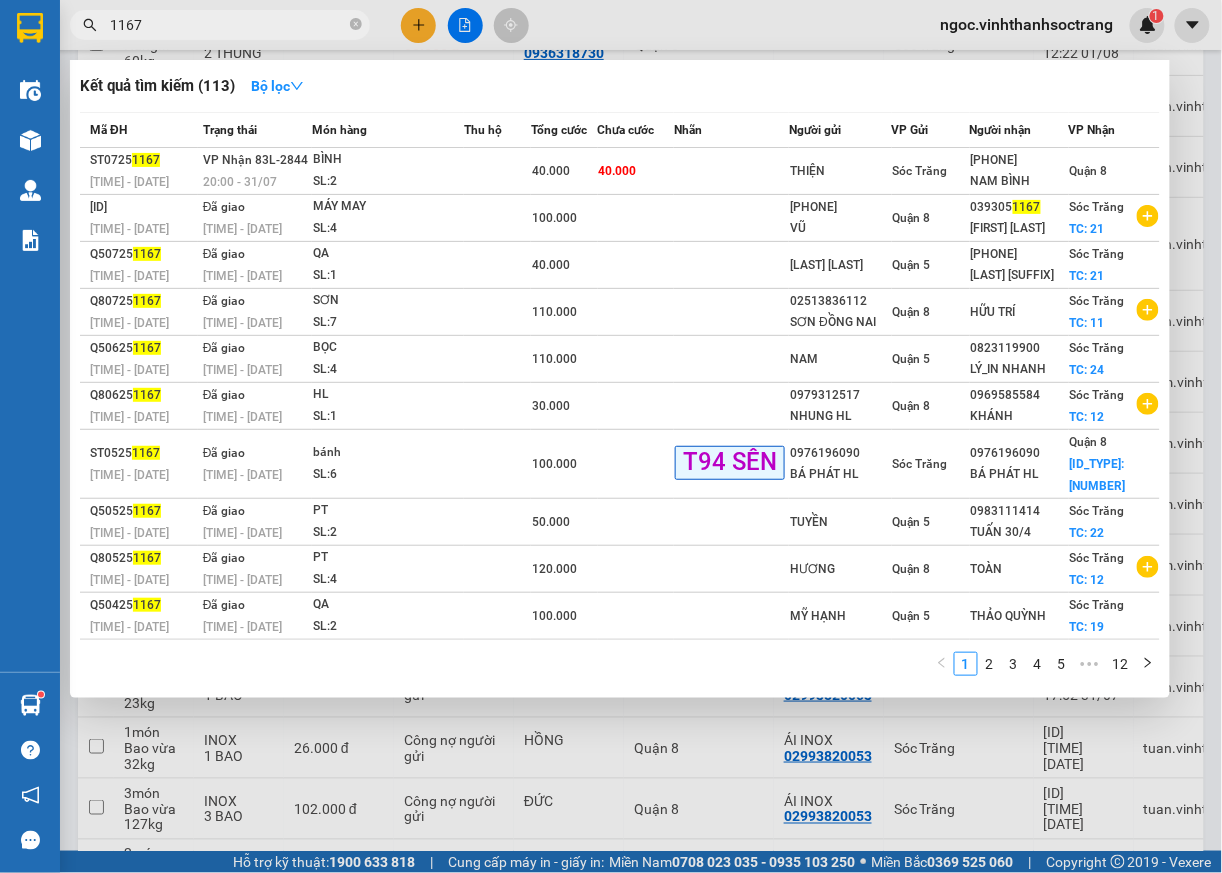 click on "1167" at bounding box center (228, 25) 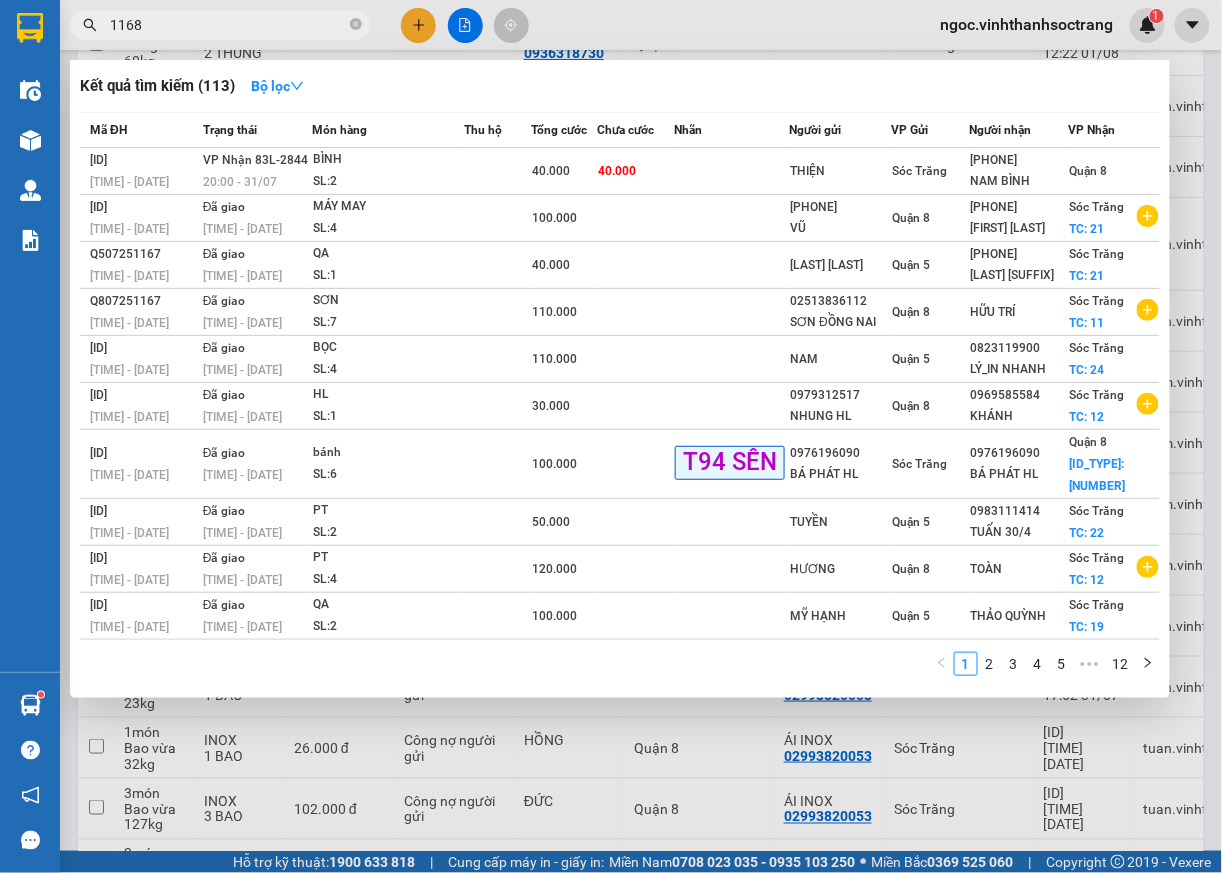 type on "1168" 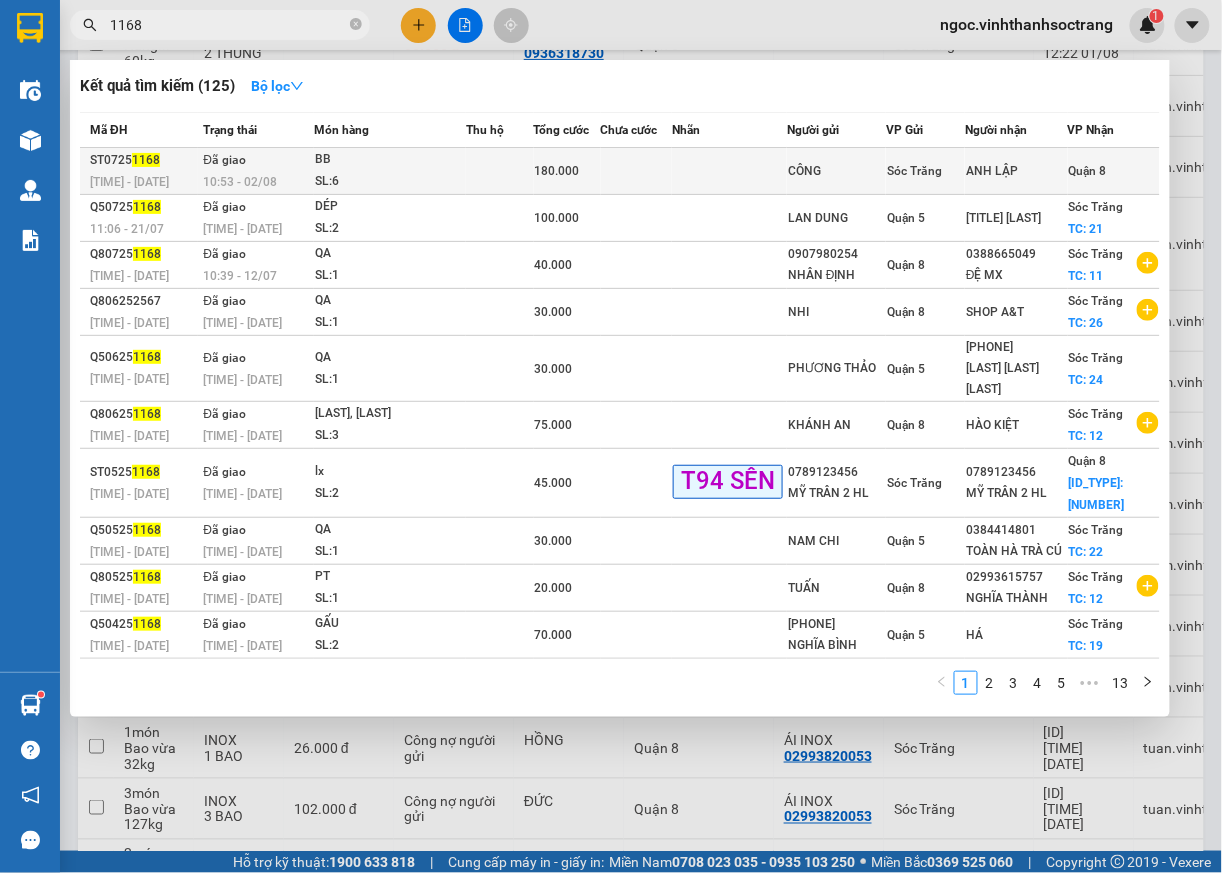 click on "Quận 8" at bounding box center [1088, 171] 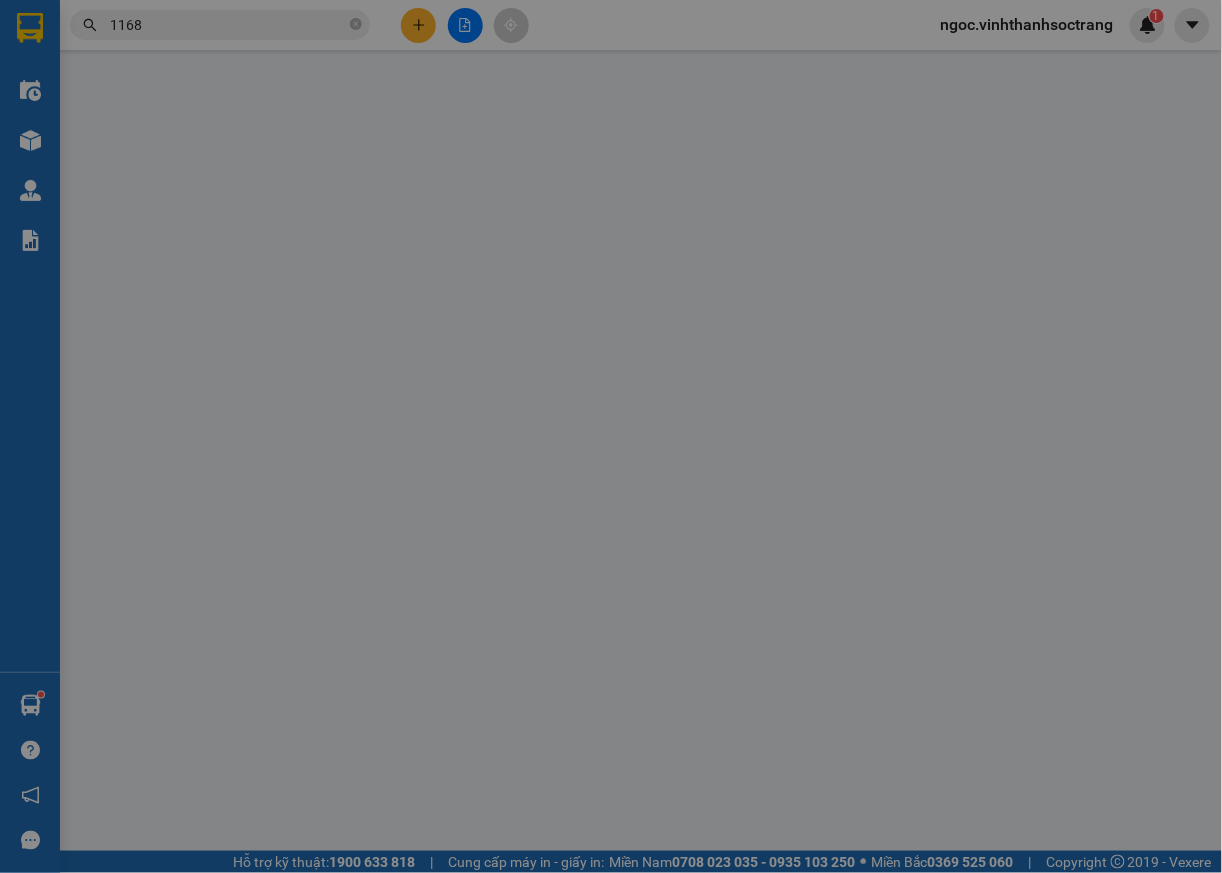 scroll, scrollTop: 0, scrollLeft: 0, axis: both 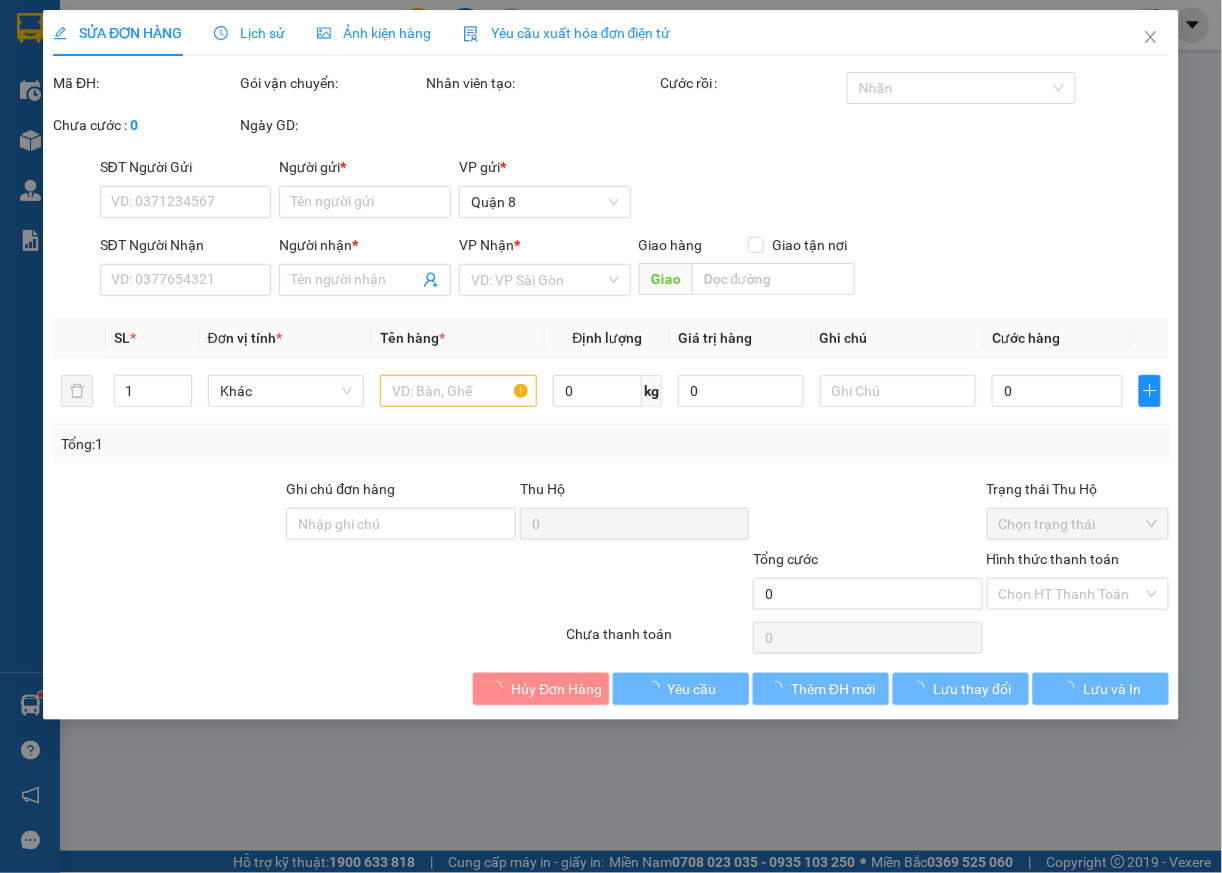 type on "CÔNG" 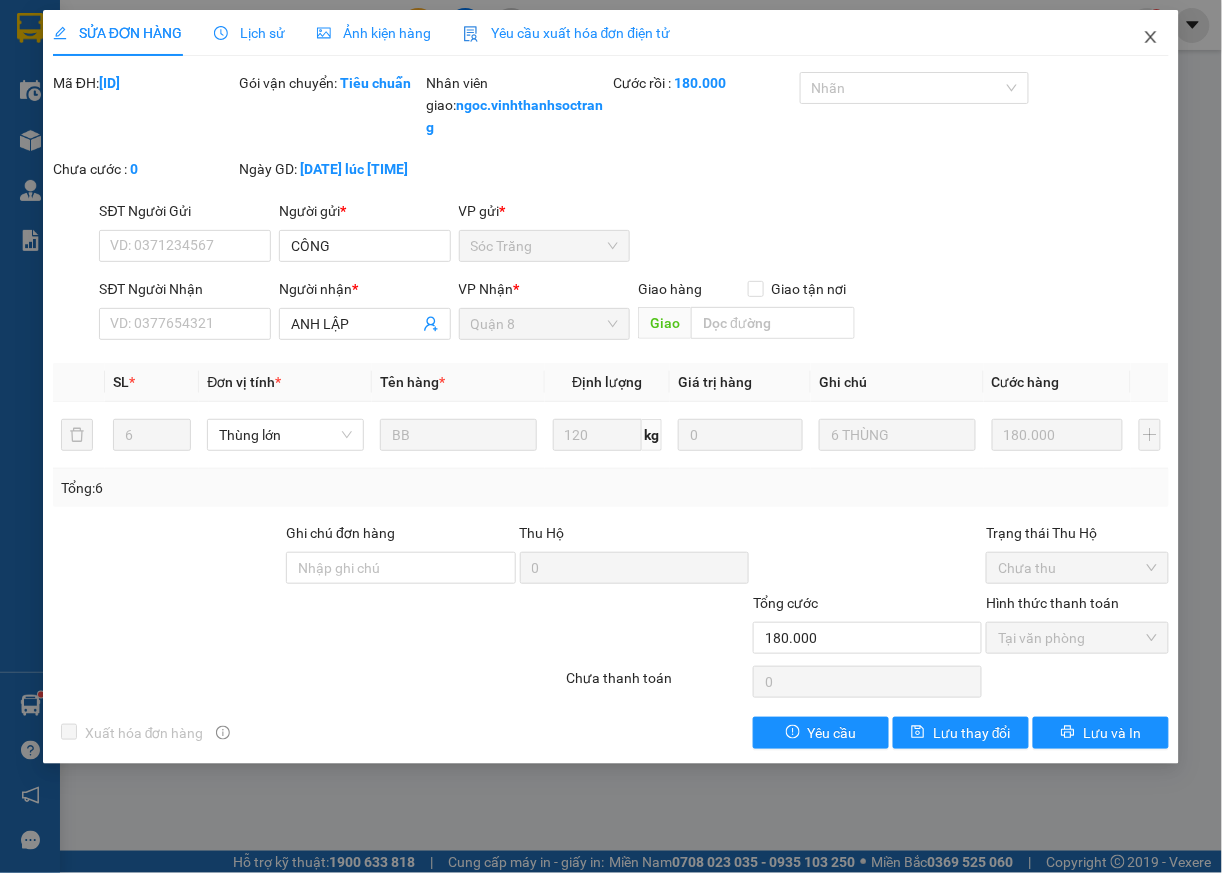 click 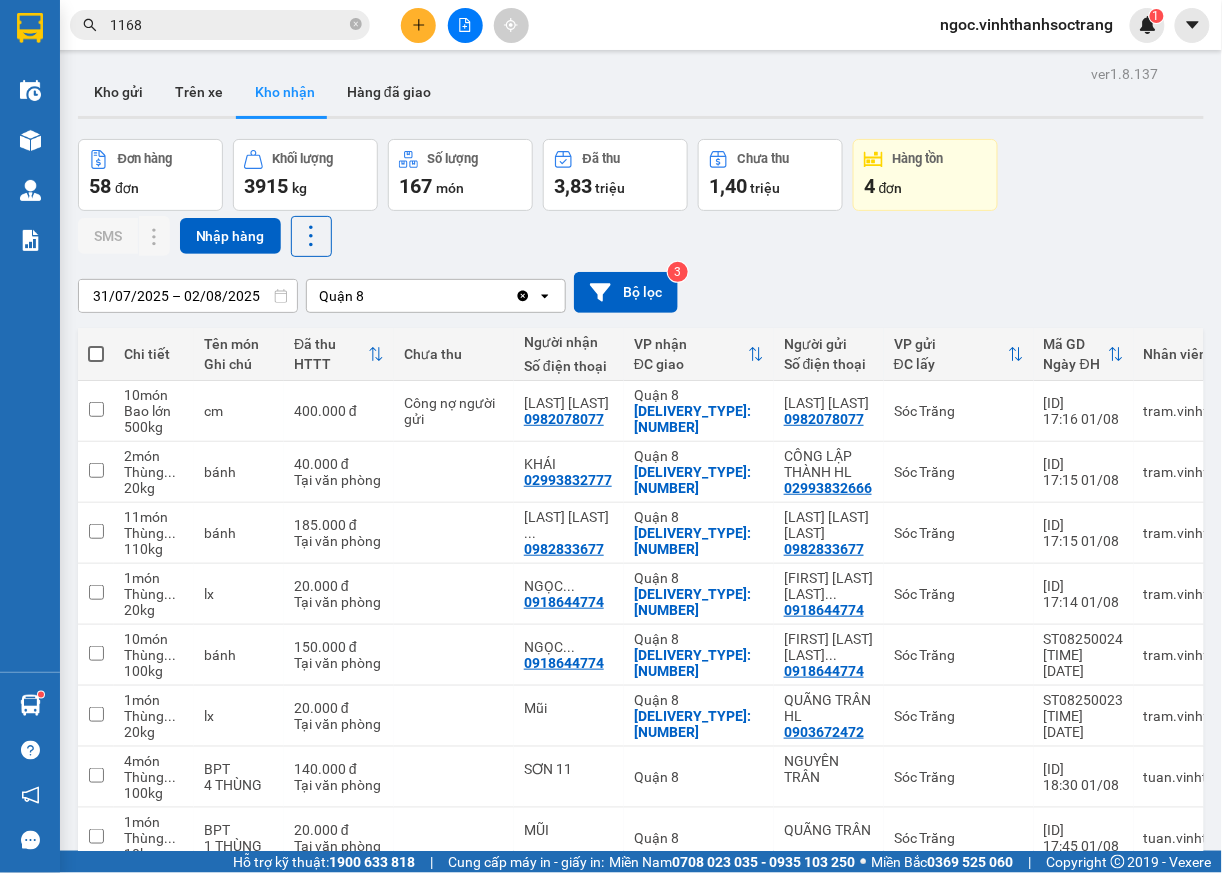 click on "1168" at bounding box center [228, 25] 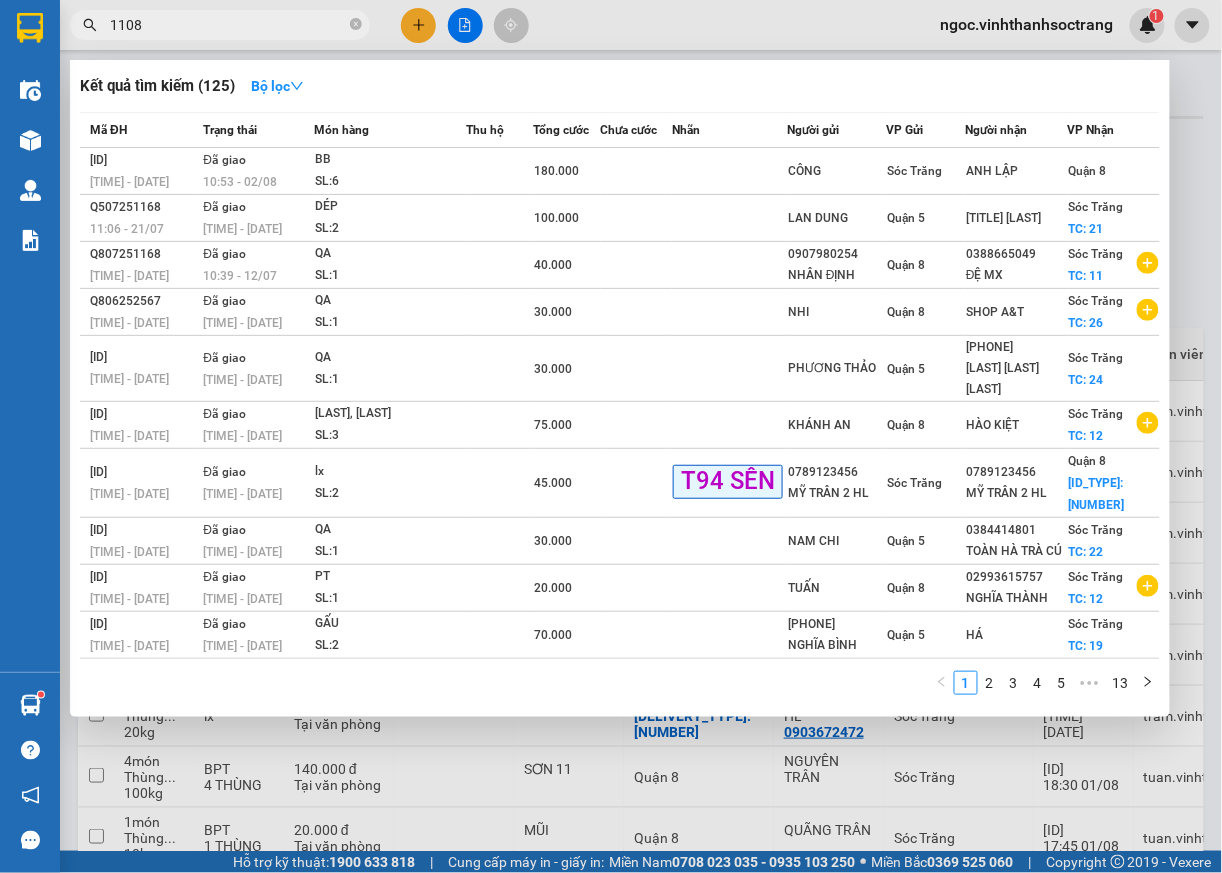 type on "1108" 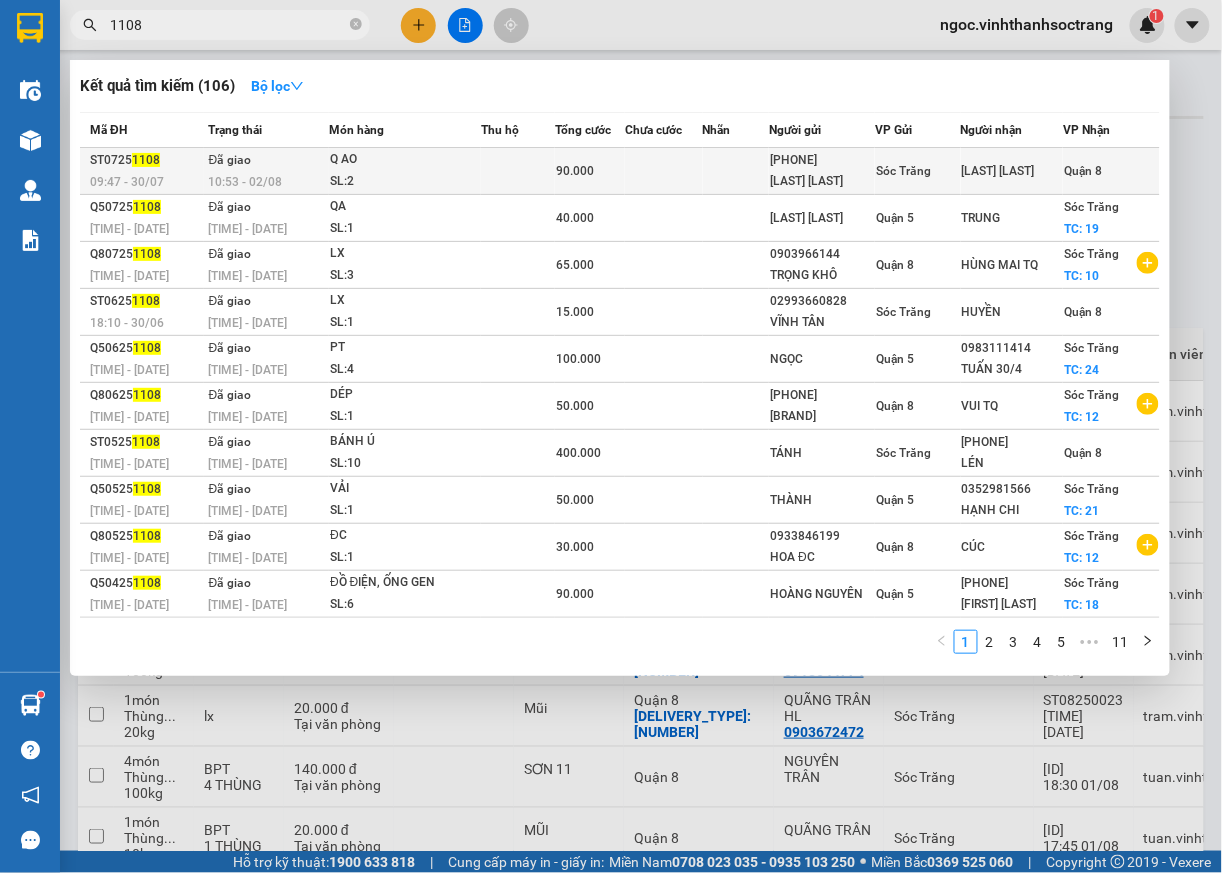 click on "Quận 8" at bounding box center [1083, 171] 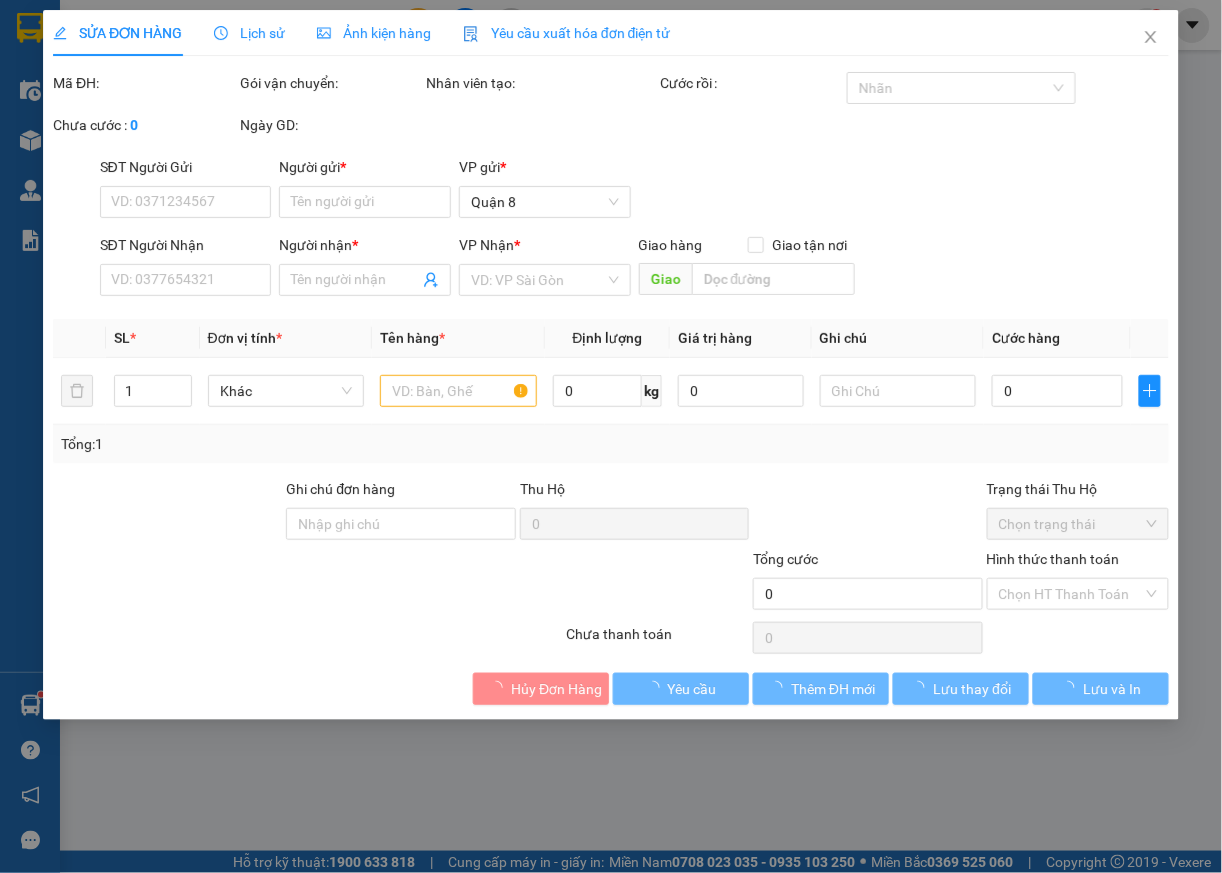 type on "[PHONE]" 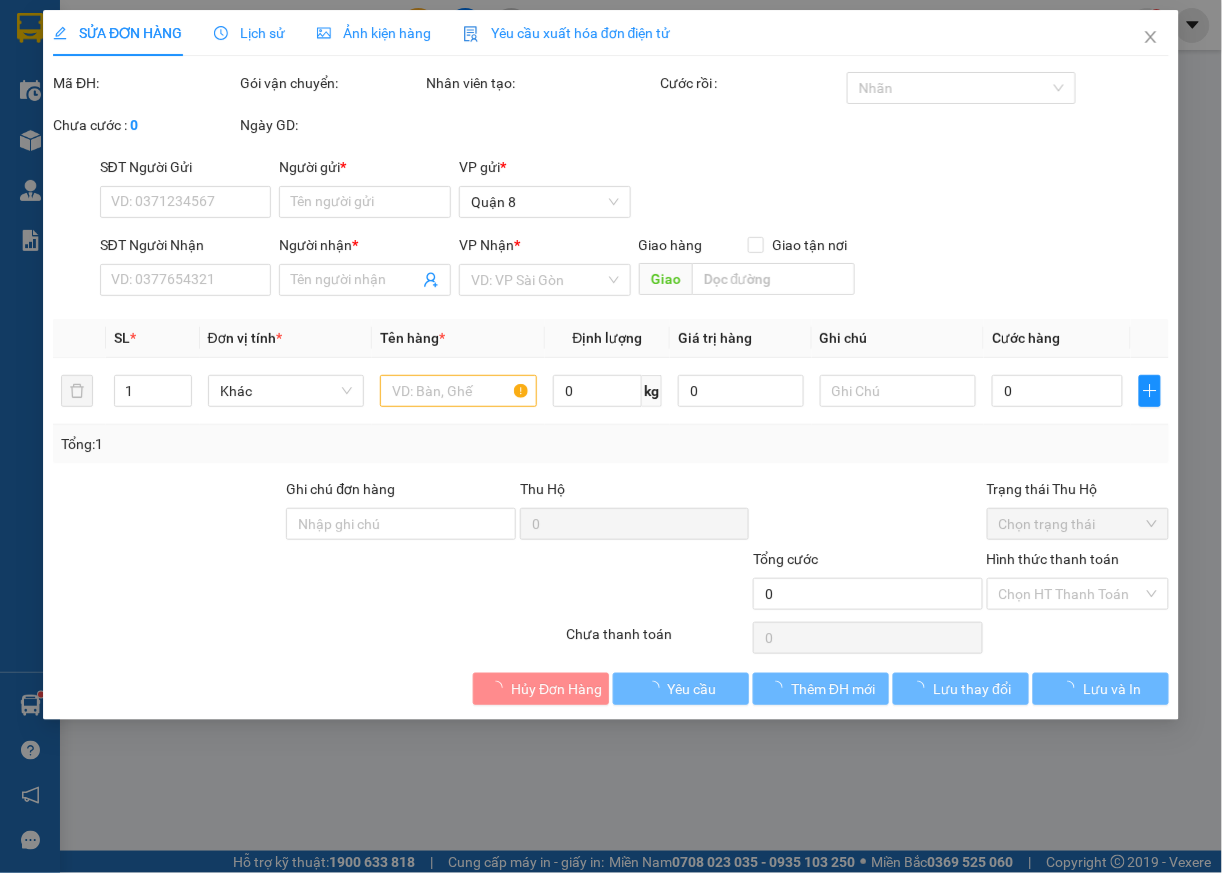 type on "[LAST] [LAST]" 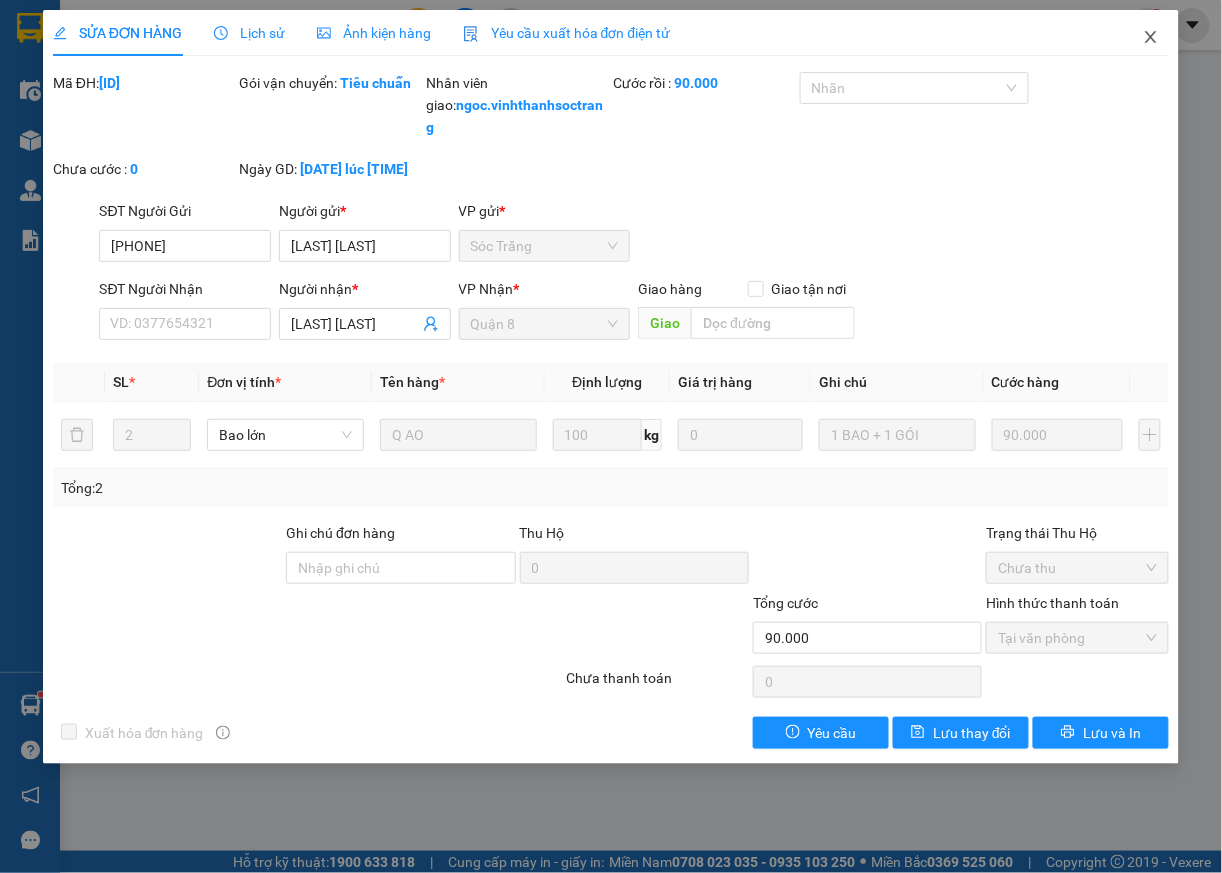drag, startPoint x: 1146, startPoint y: 36, endPoint x: 2, endPoint y: 261, distance: 1165.9164 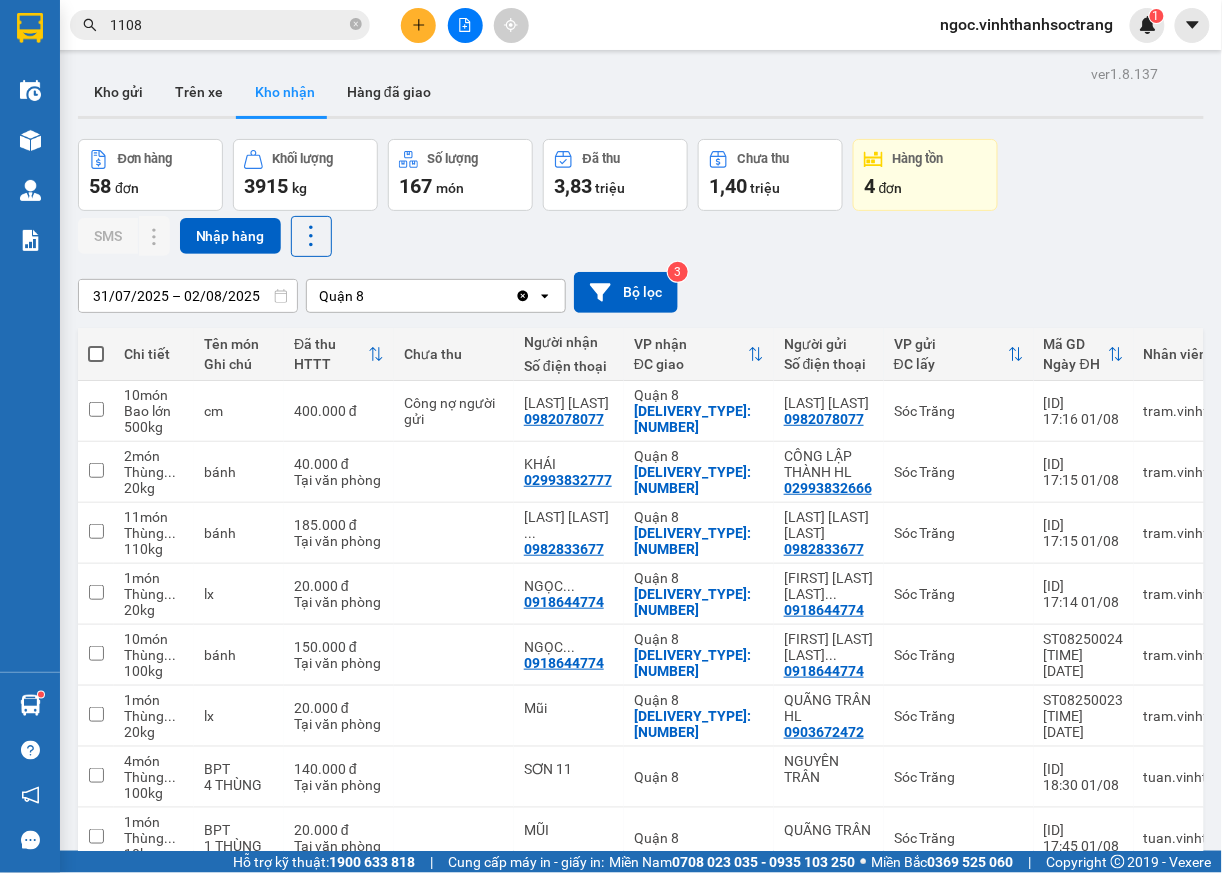 click on "1108" at bounding box center [228, 25] 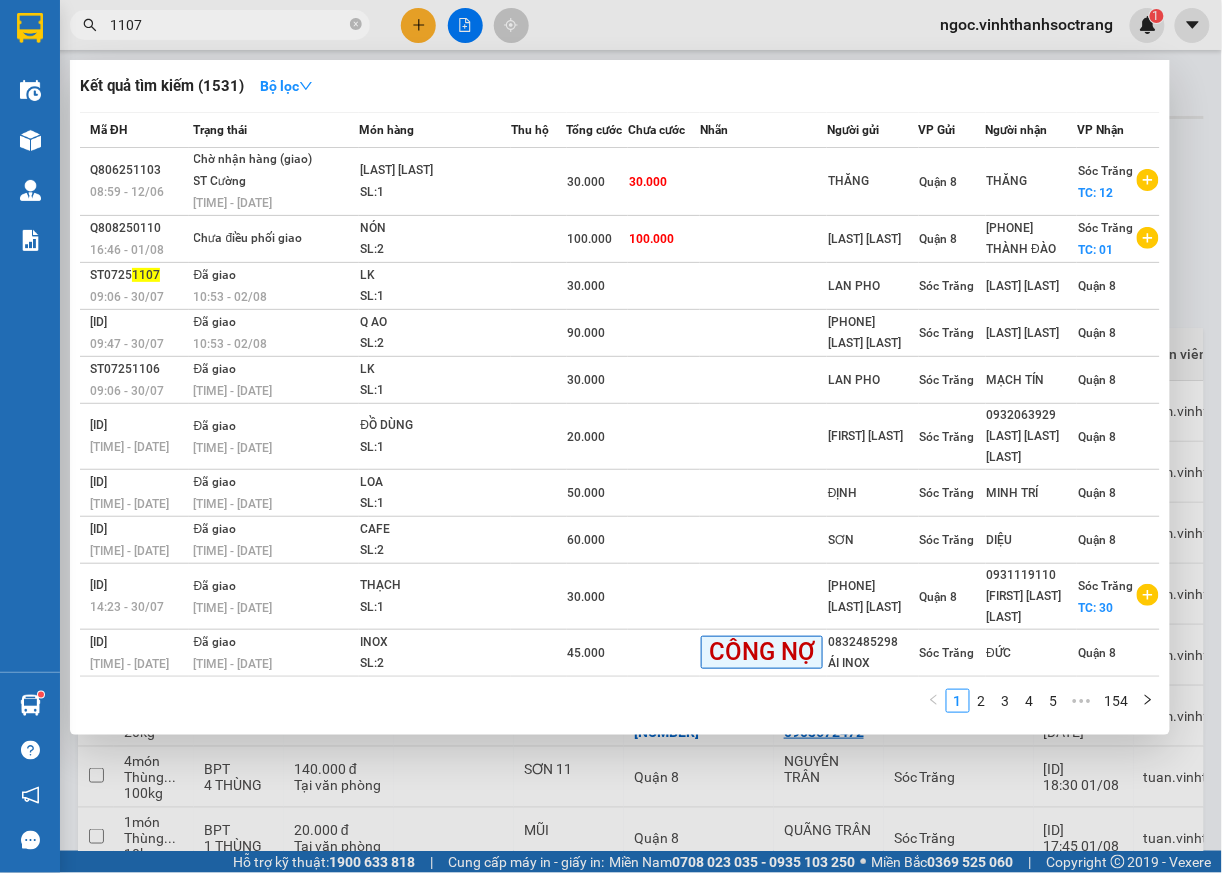 type on "1107" 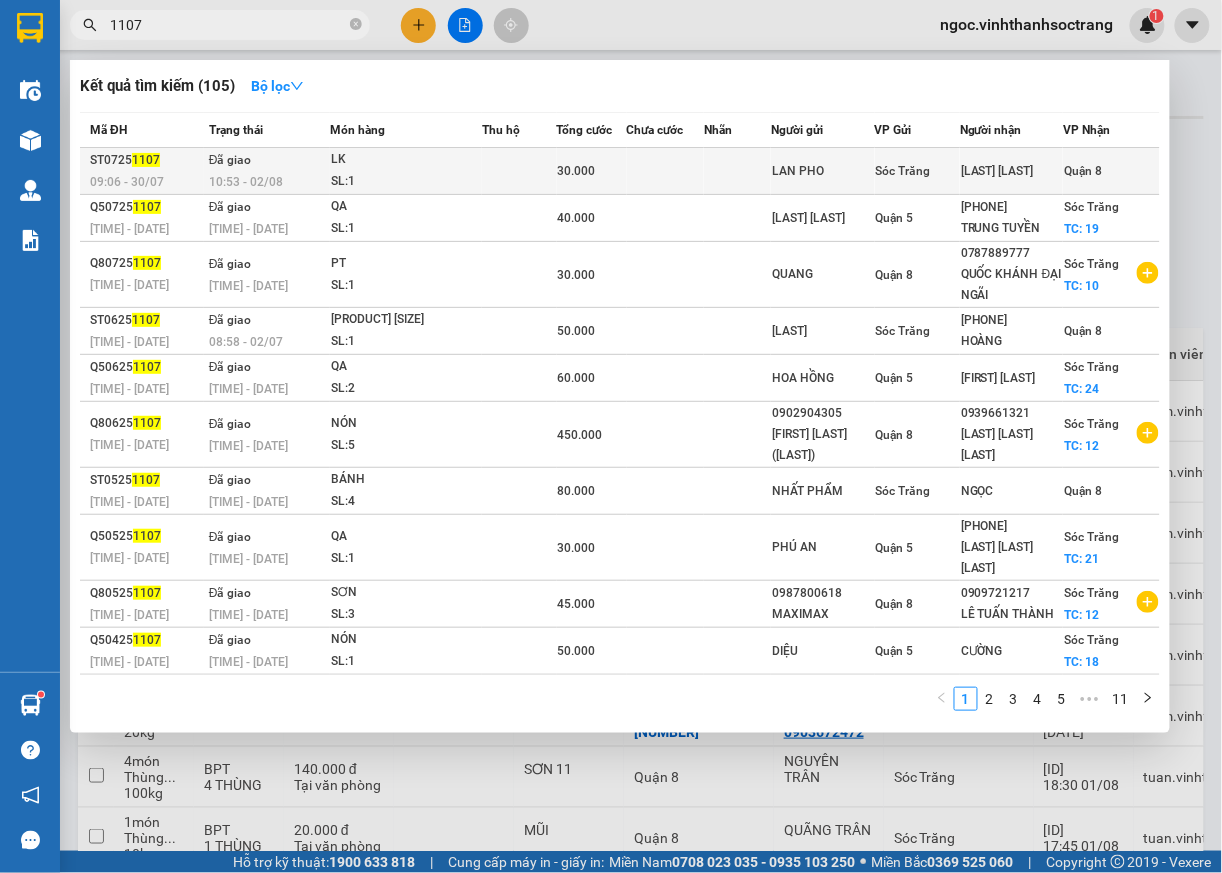 click on "Quận 8" at bounding box center (1083, 171) 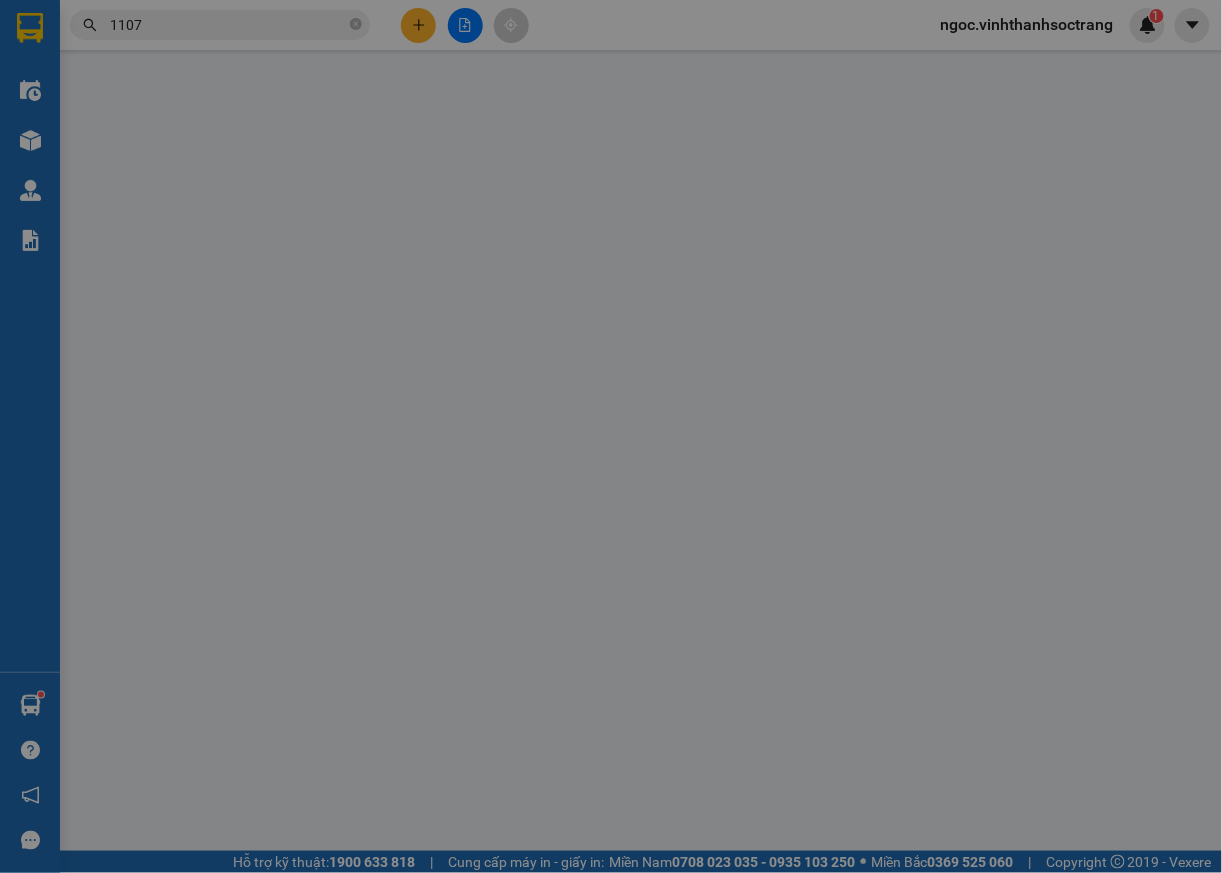 type on "LAN PHO" 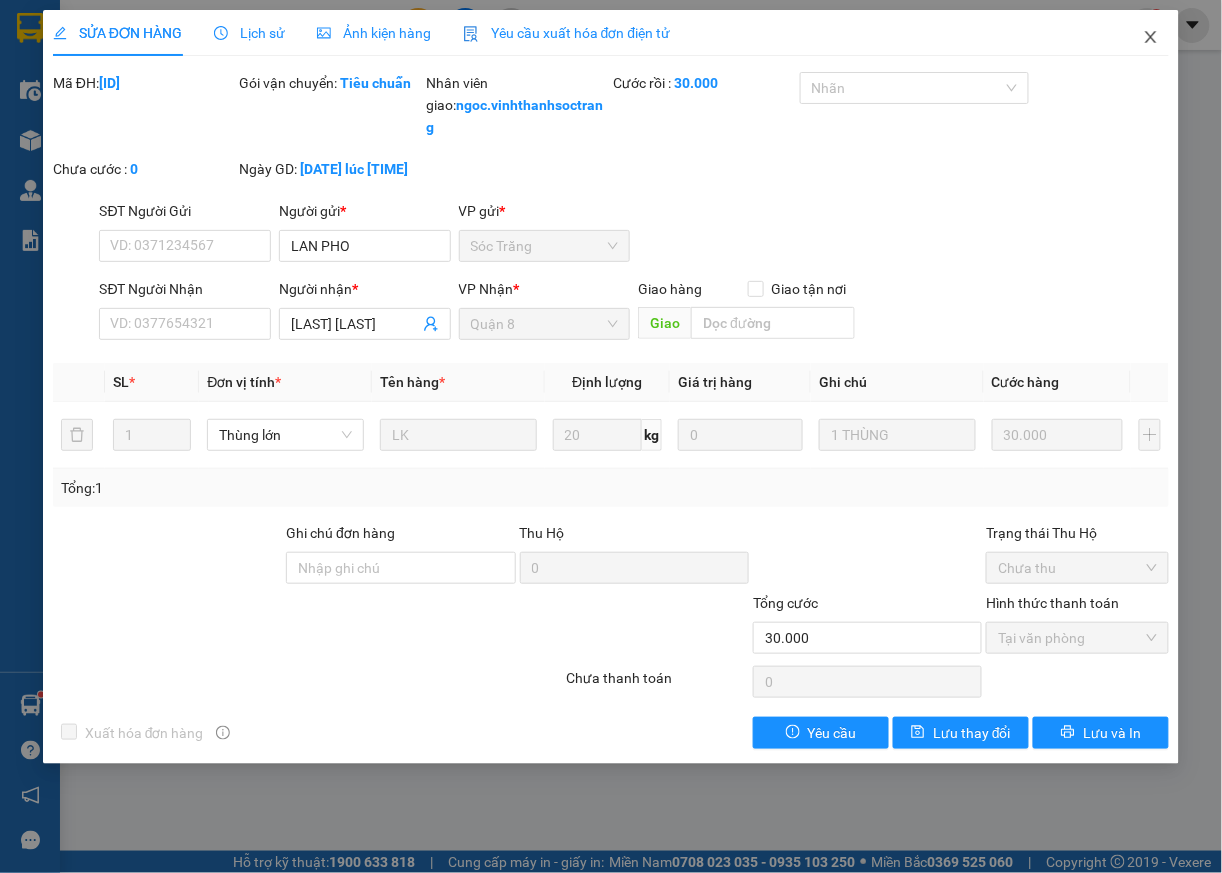 drag, startPoint x: 1157, startPoint y: 42, endPoint x: 941, endPoint y: 9, distance: 218.50629 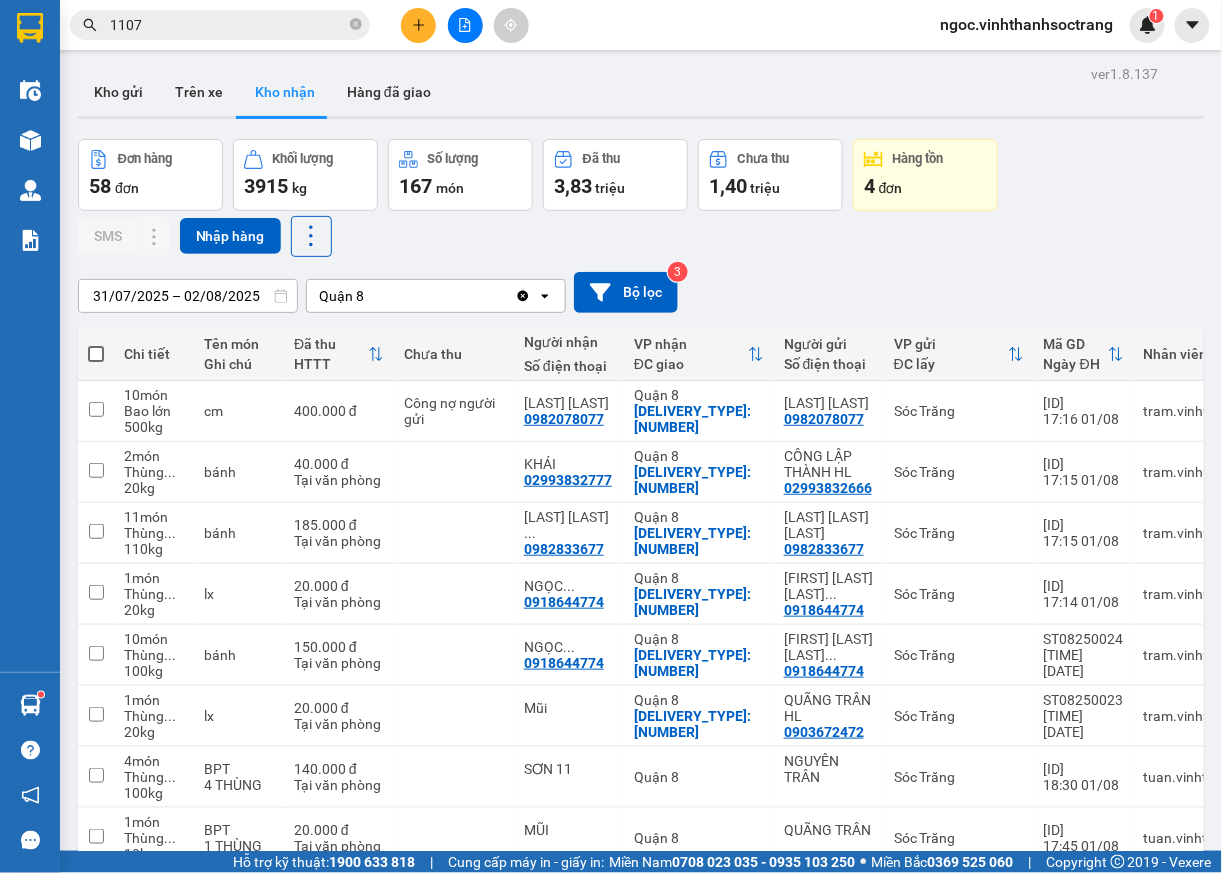click on "1107" at bounding box center [228, 25] 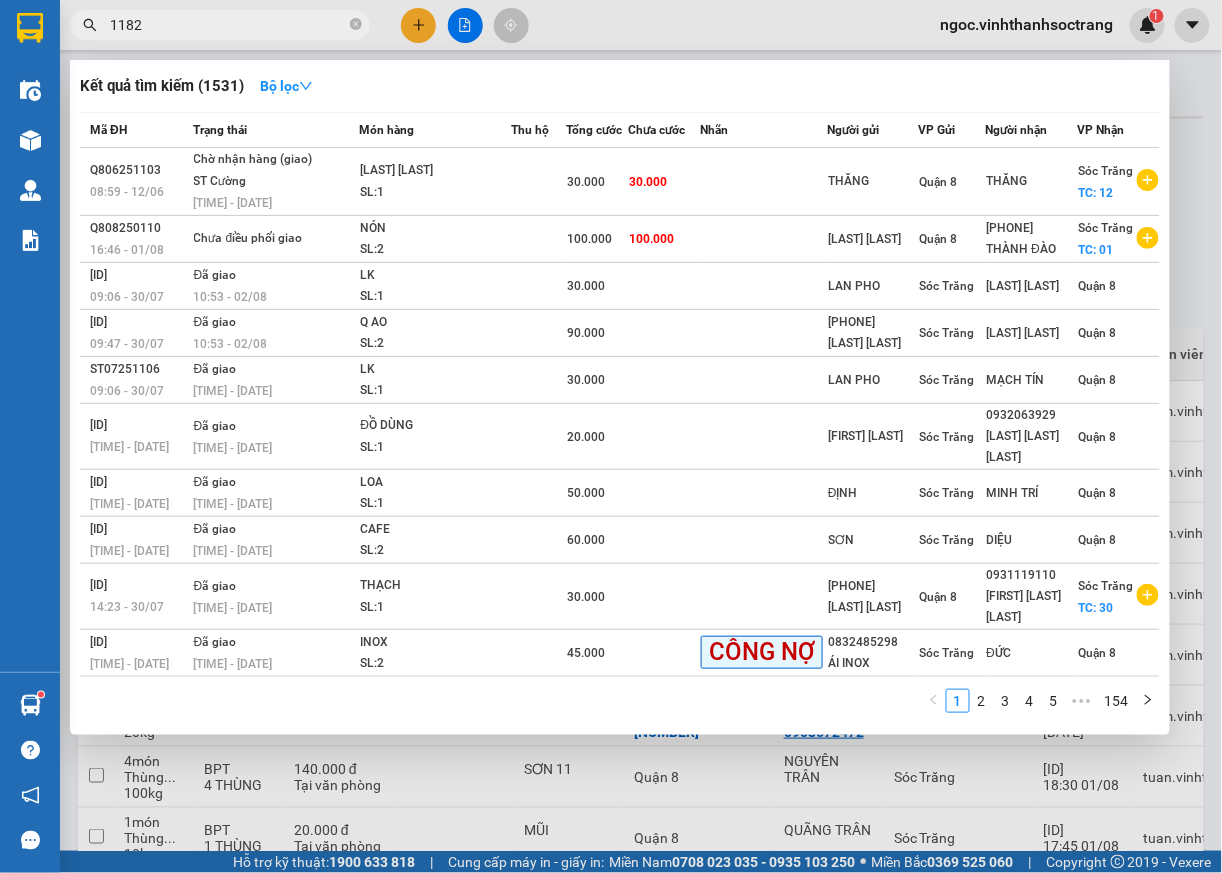 type on "1182" 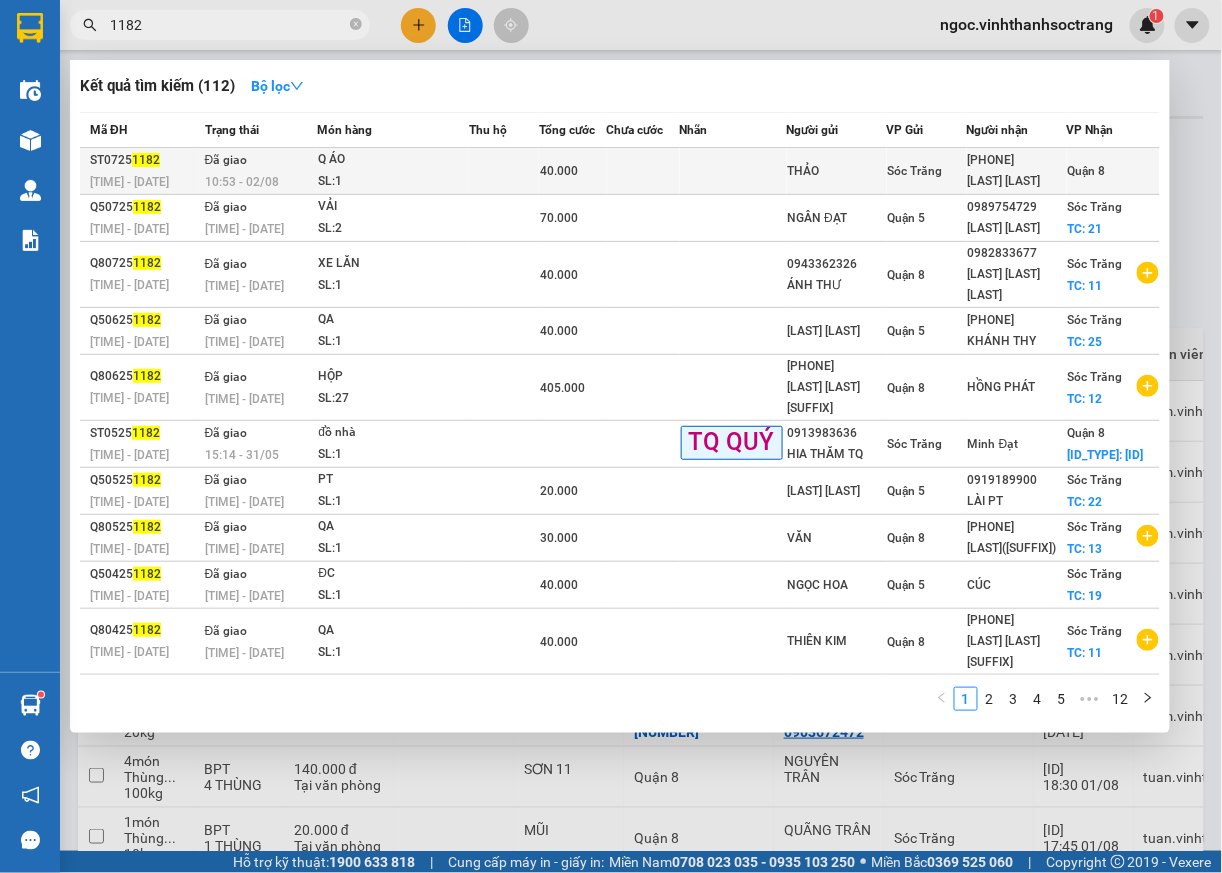 click on "Quận 8" at bounding box center (1087, 171) 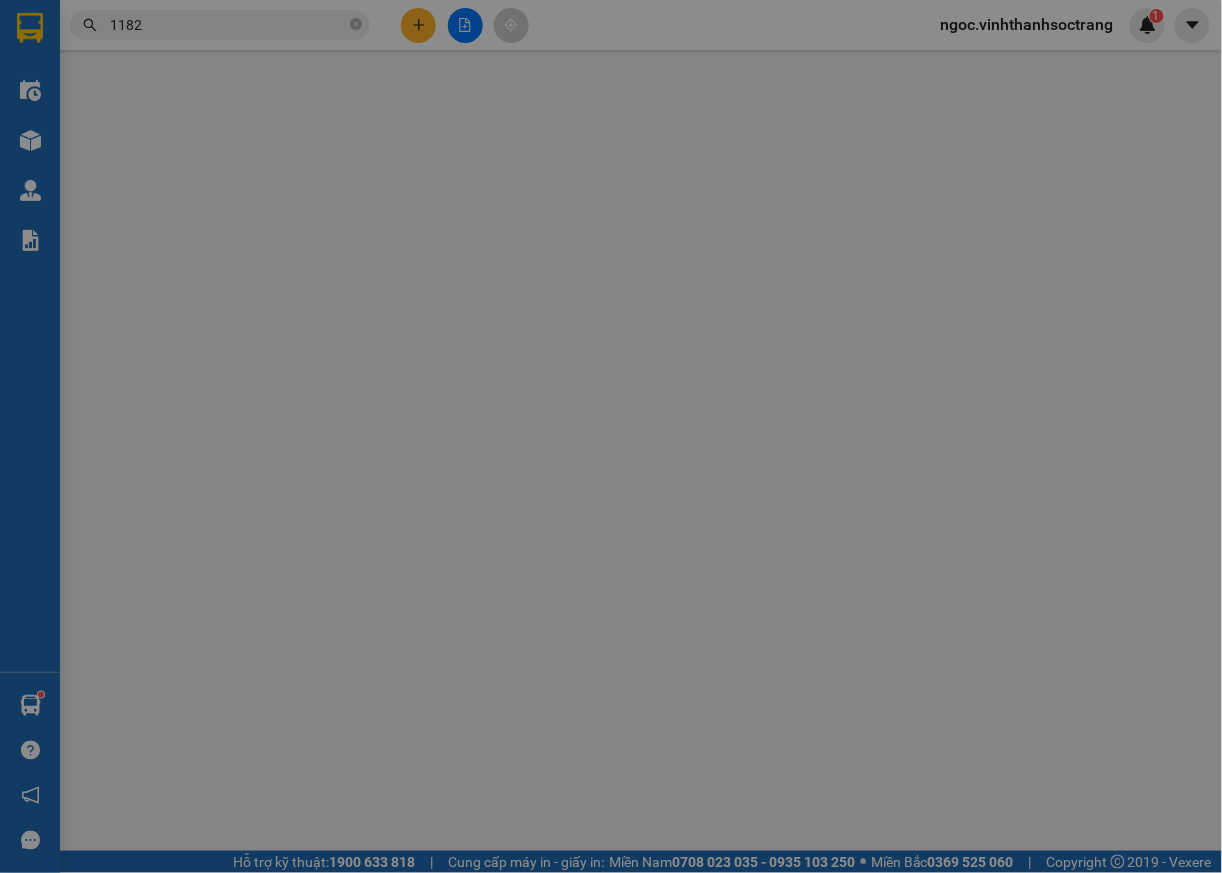 type on "THẢO" 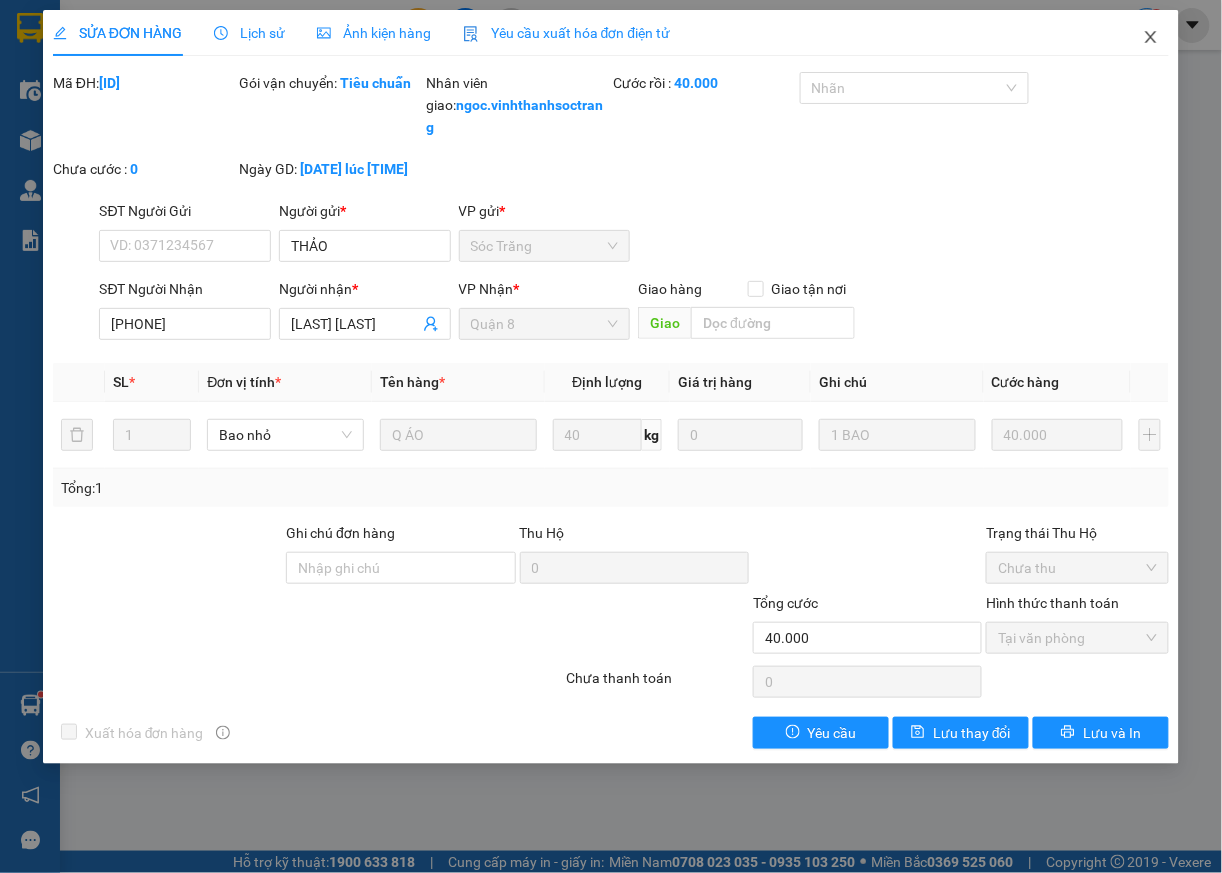 click at bounding box center (1151, 38) 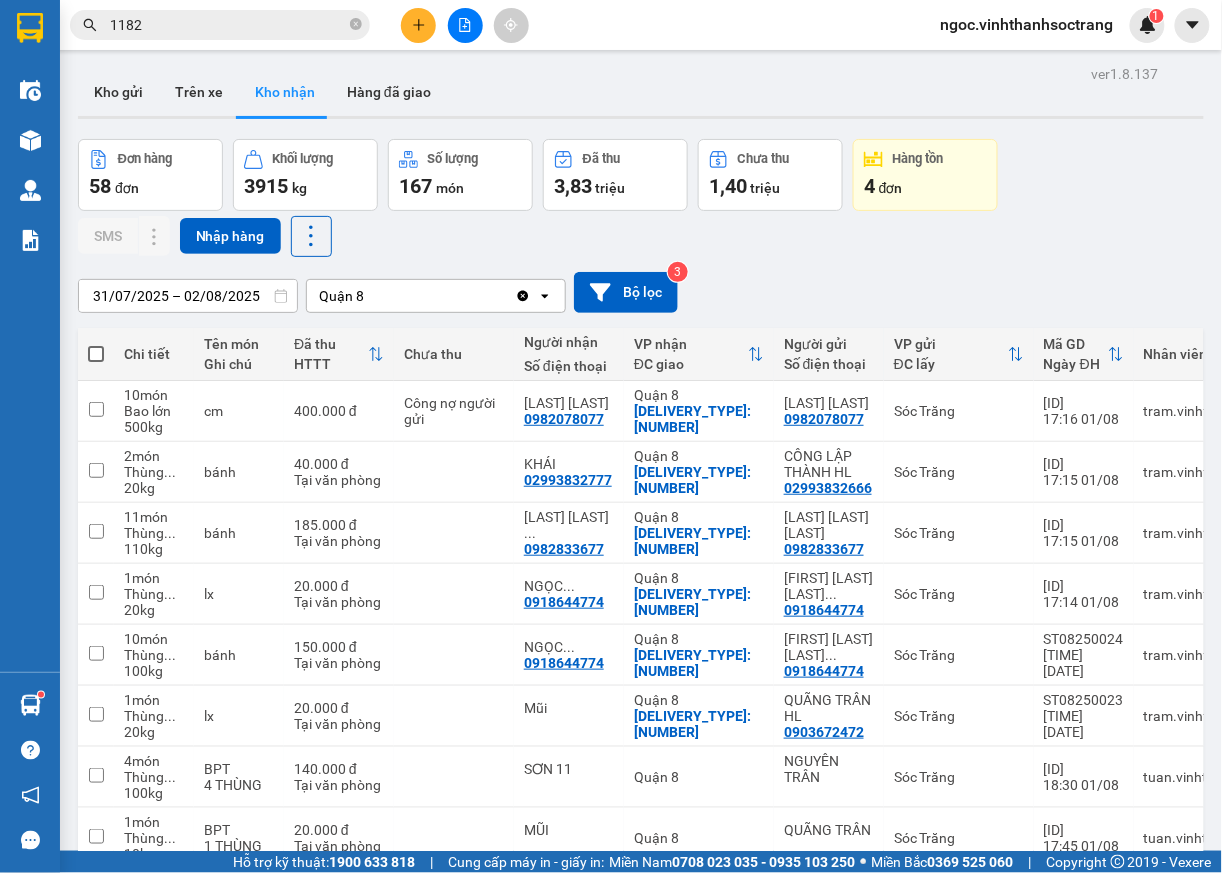 click on "1182" at bounding box center (228, 25) 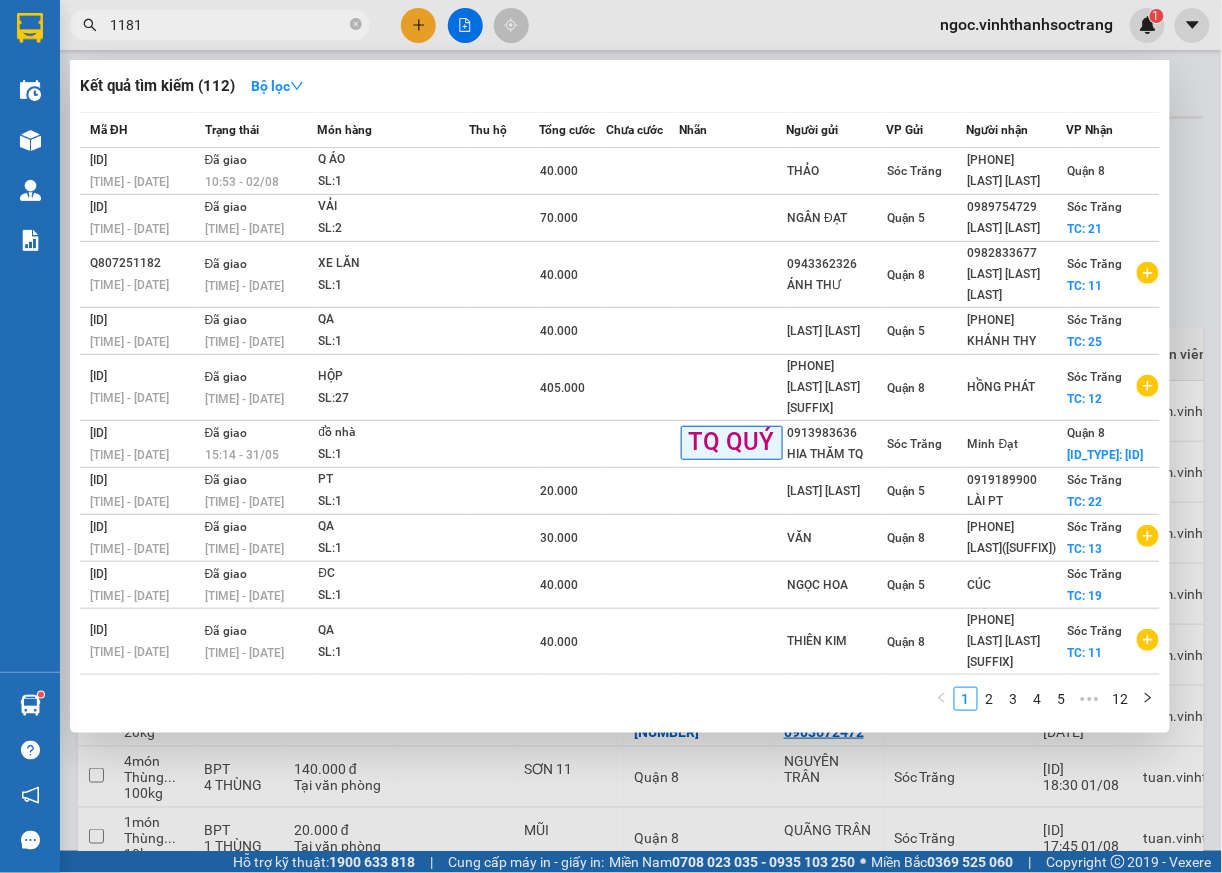 type on "1181" 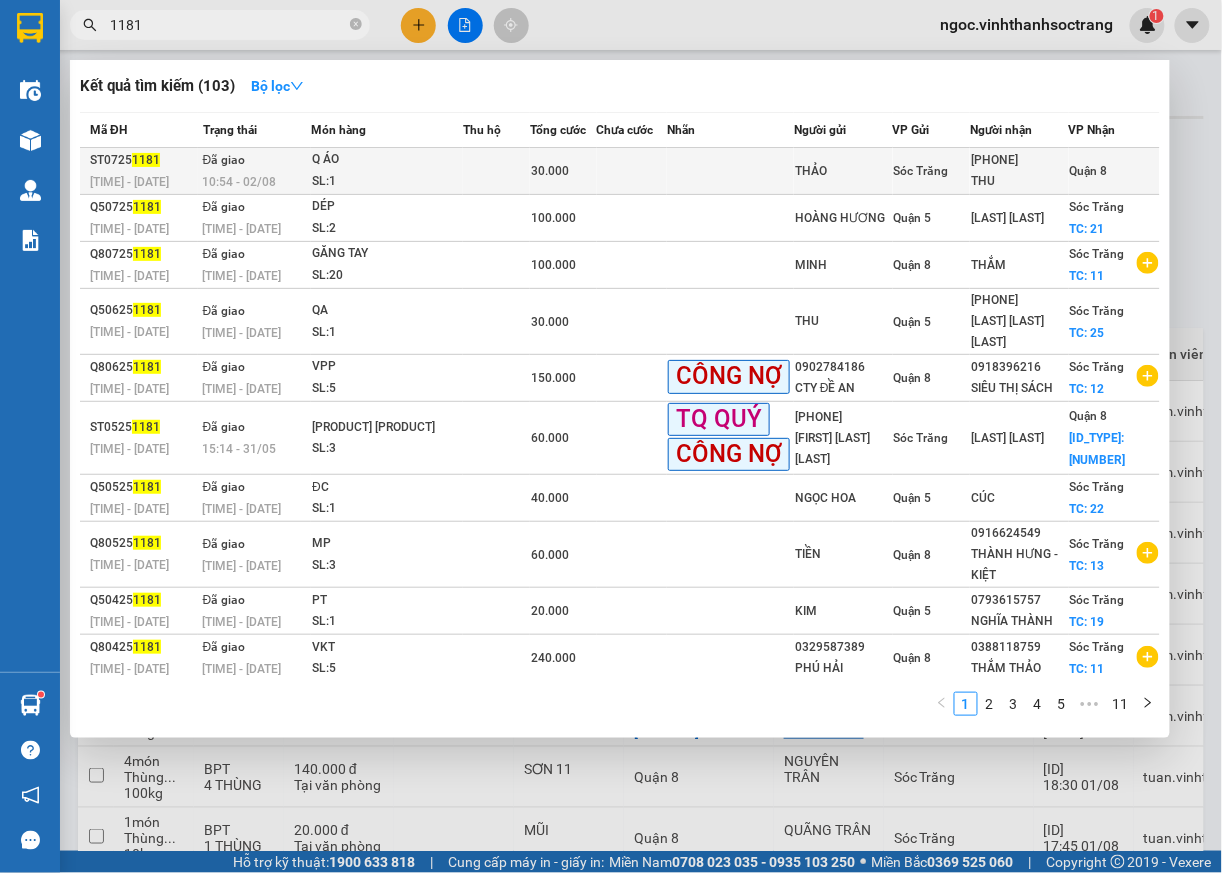 click on "Quận 8" at bounding box center (1089, 171) 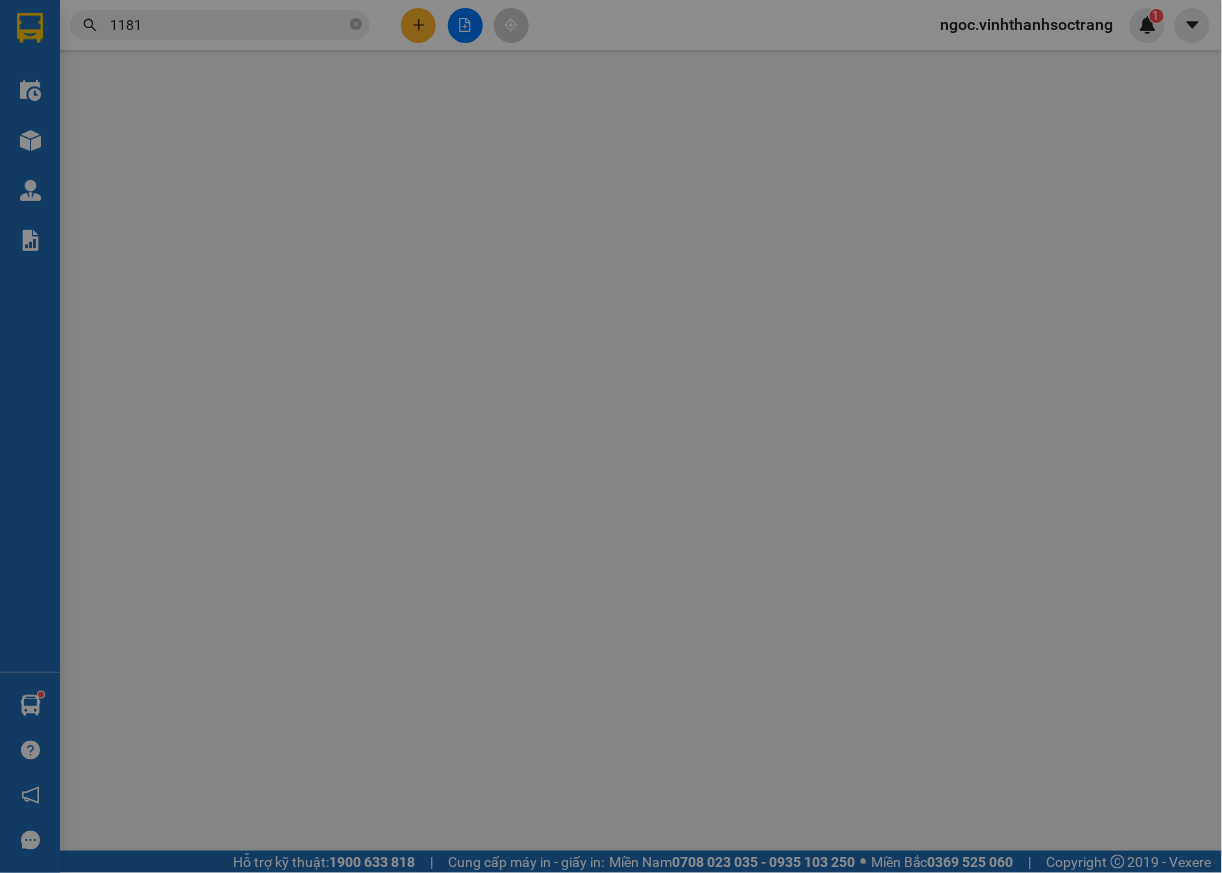type on "THẢO" 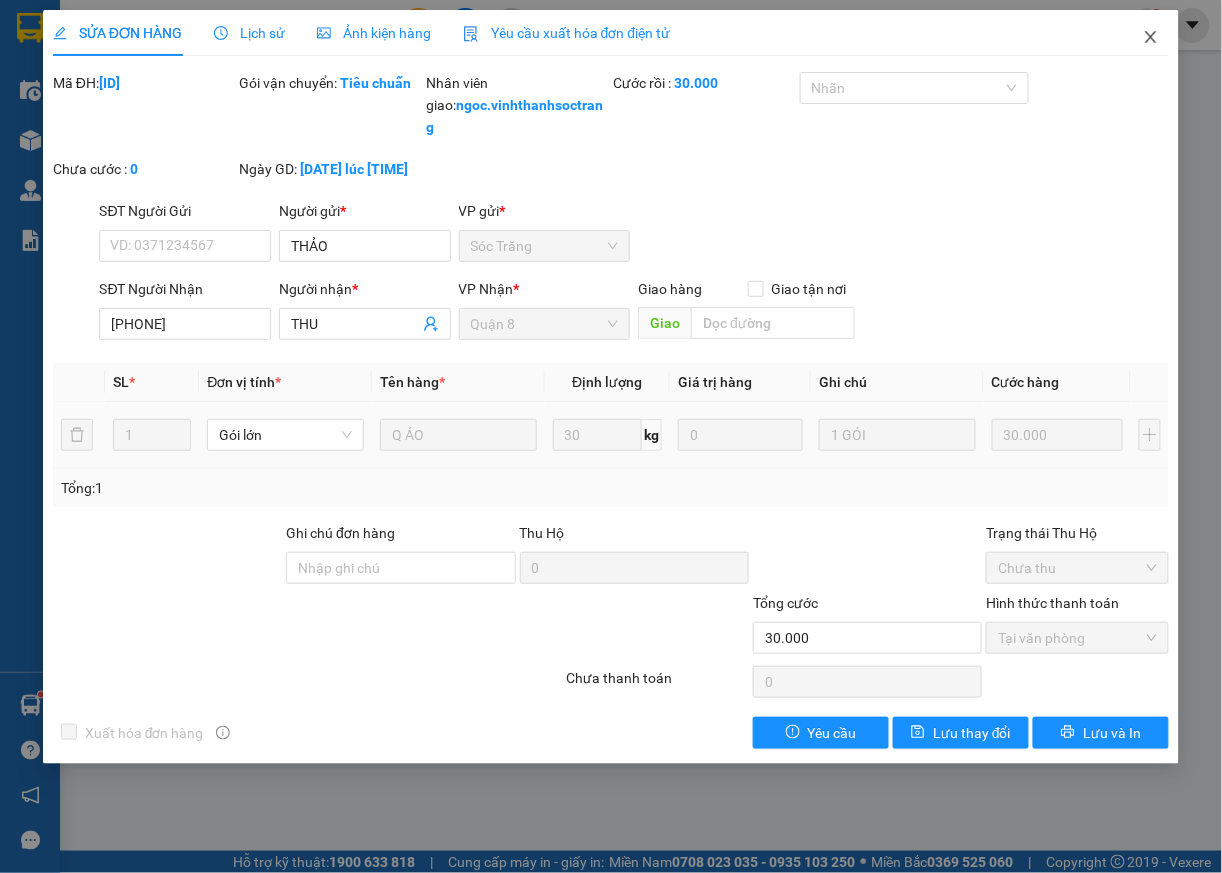 click at bounding box center (1151, 38) 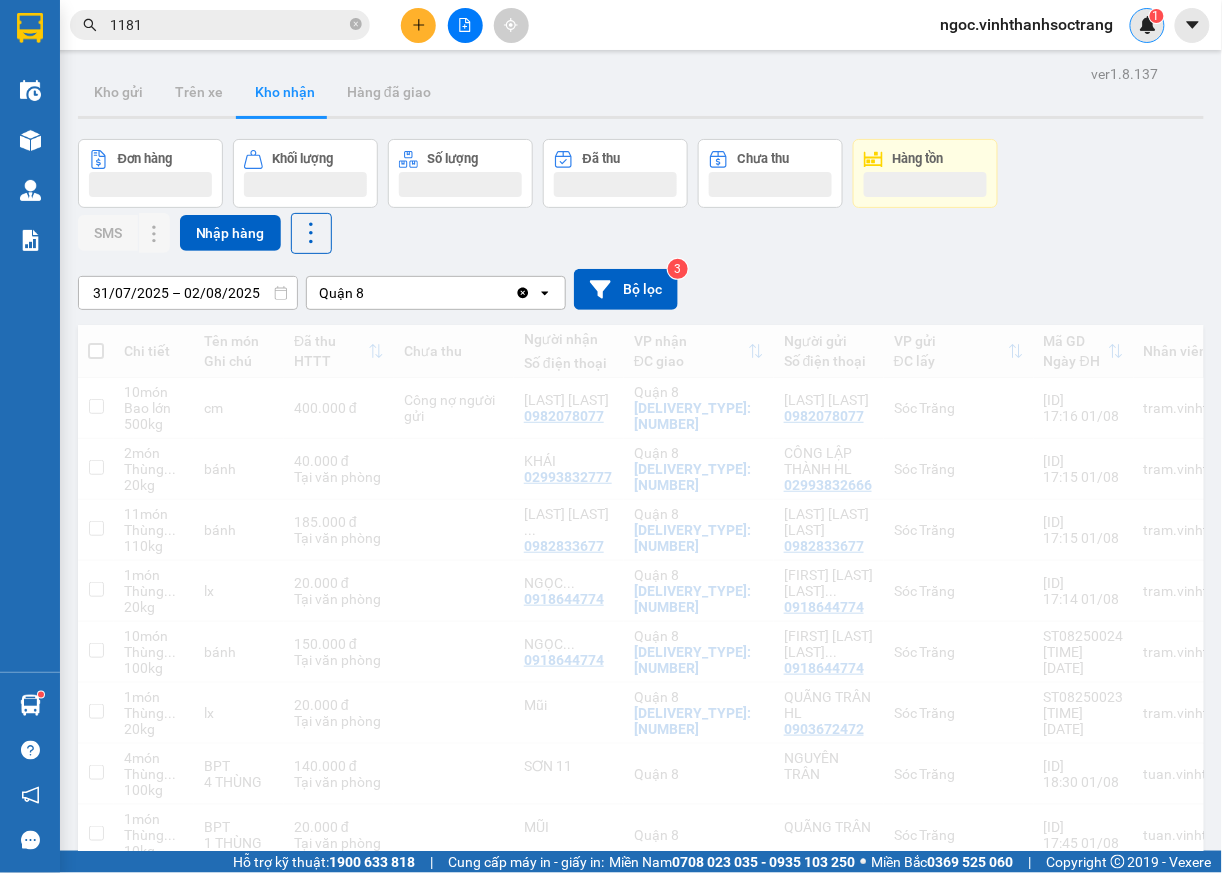click at bounding box center (1148, 25) 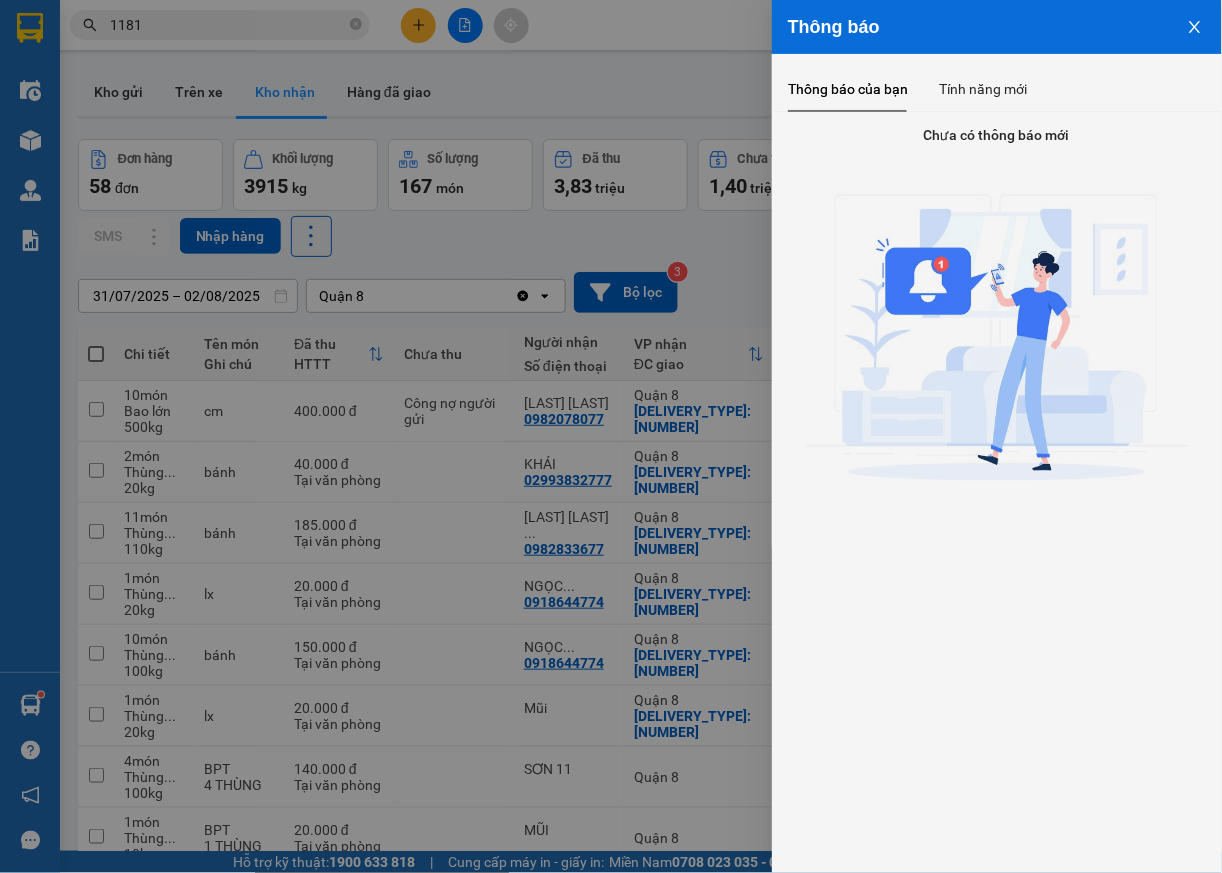 click at bounding box center [611, 436] 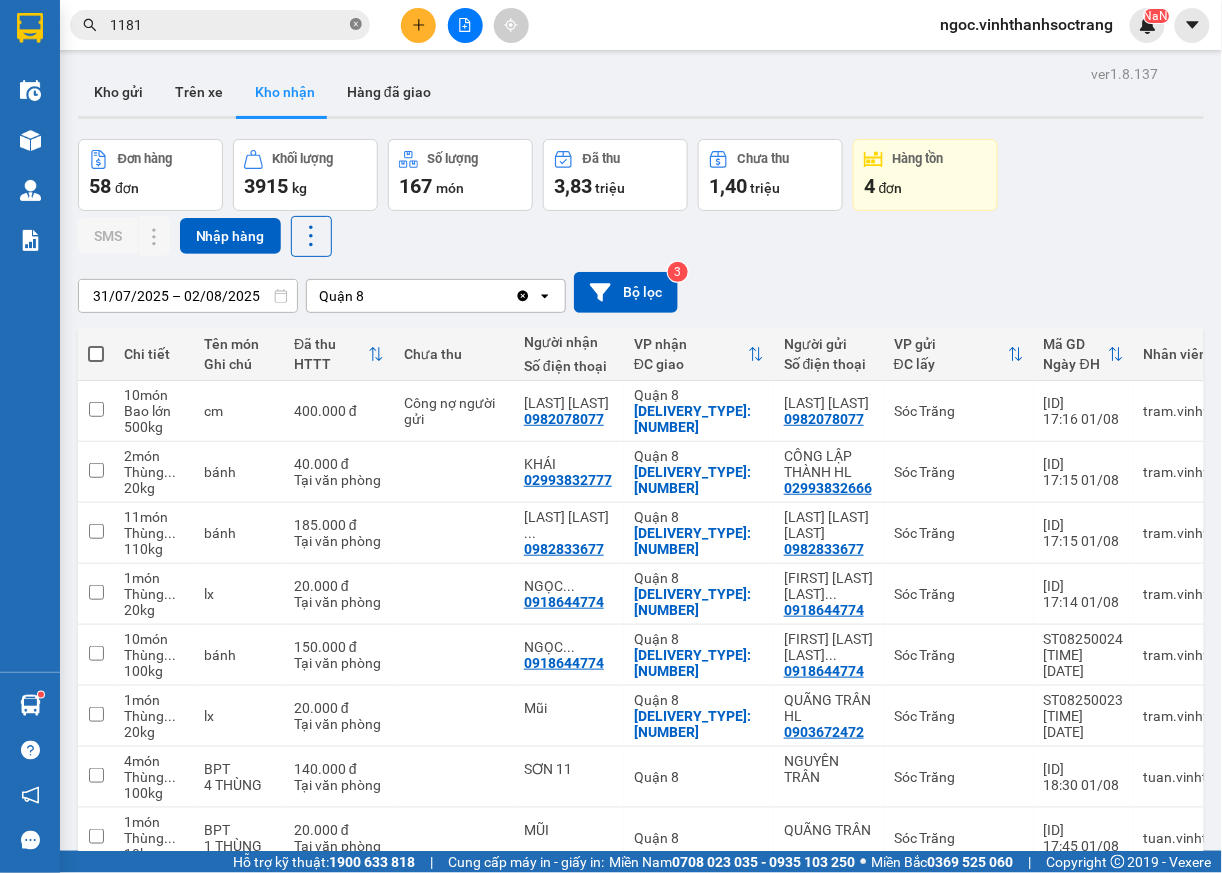 click 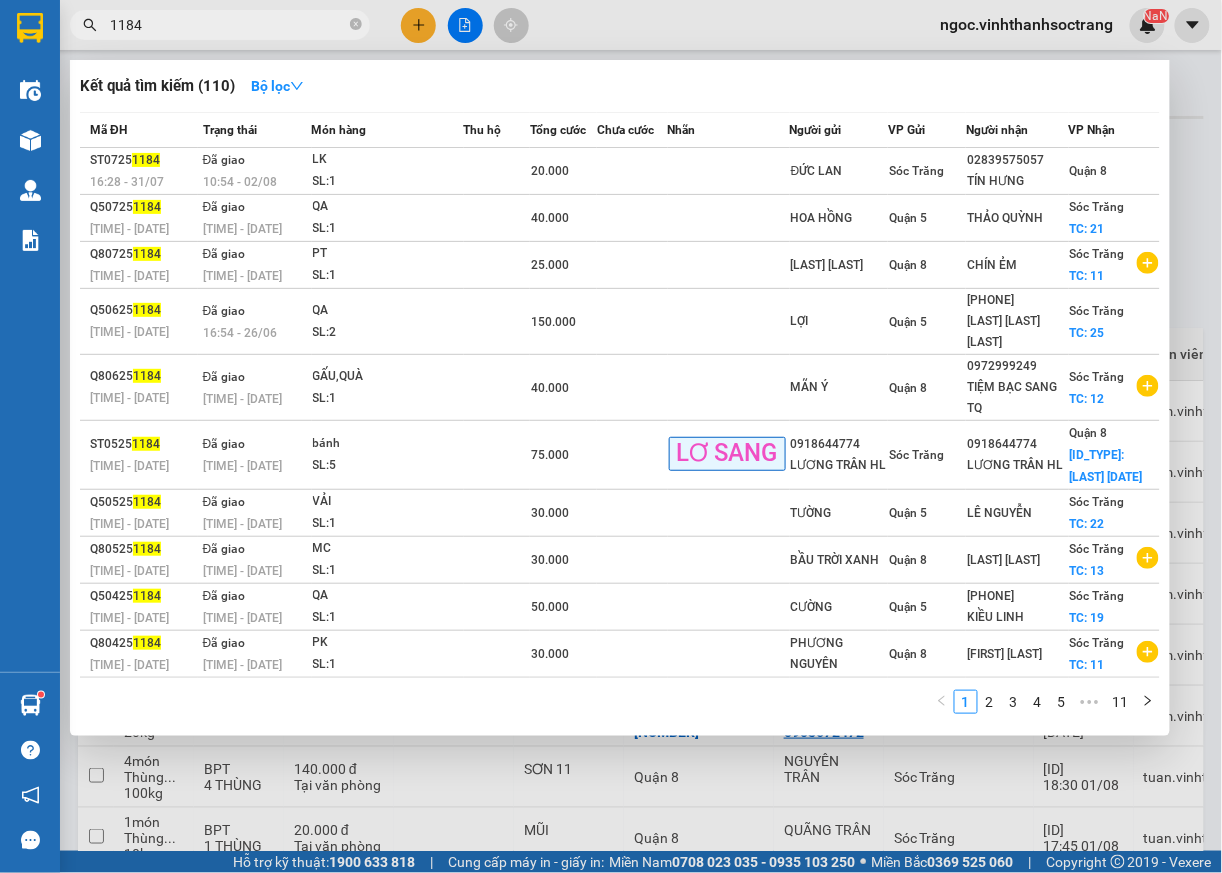 click at bounding box center (611, 436) 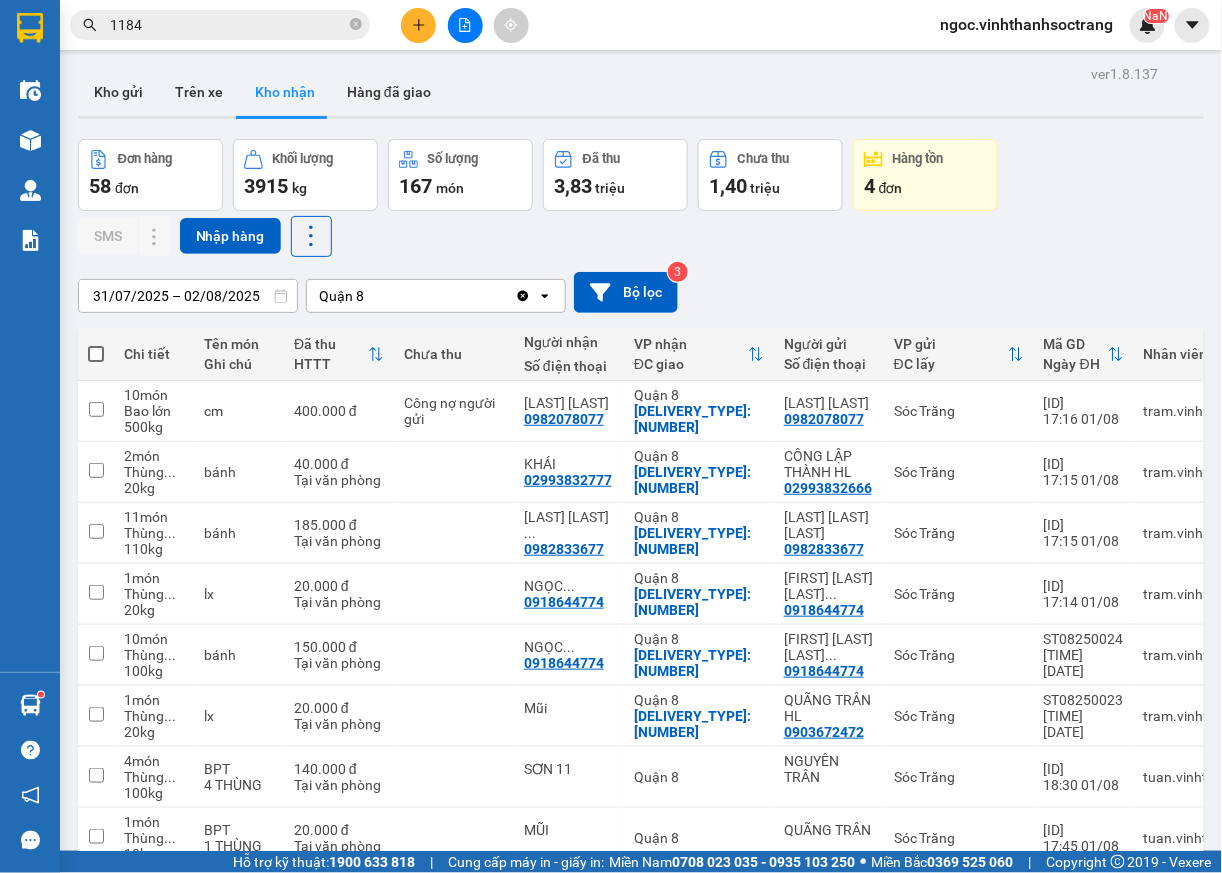 click on "1184" at bounding box center [228, 25] 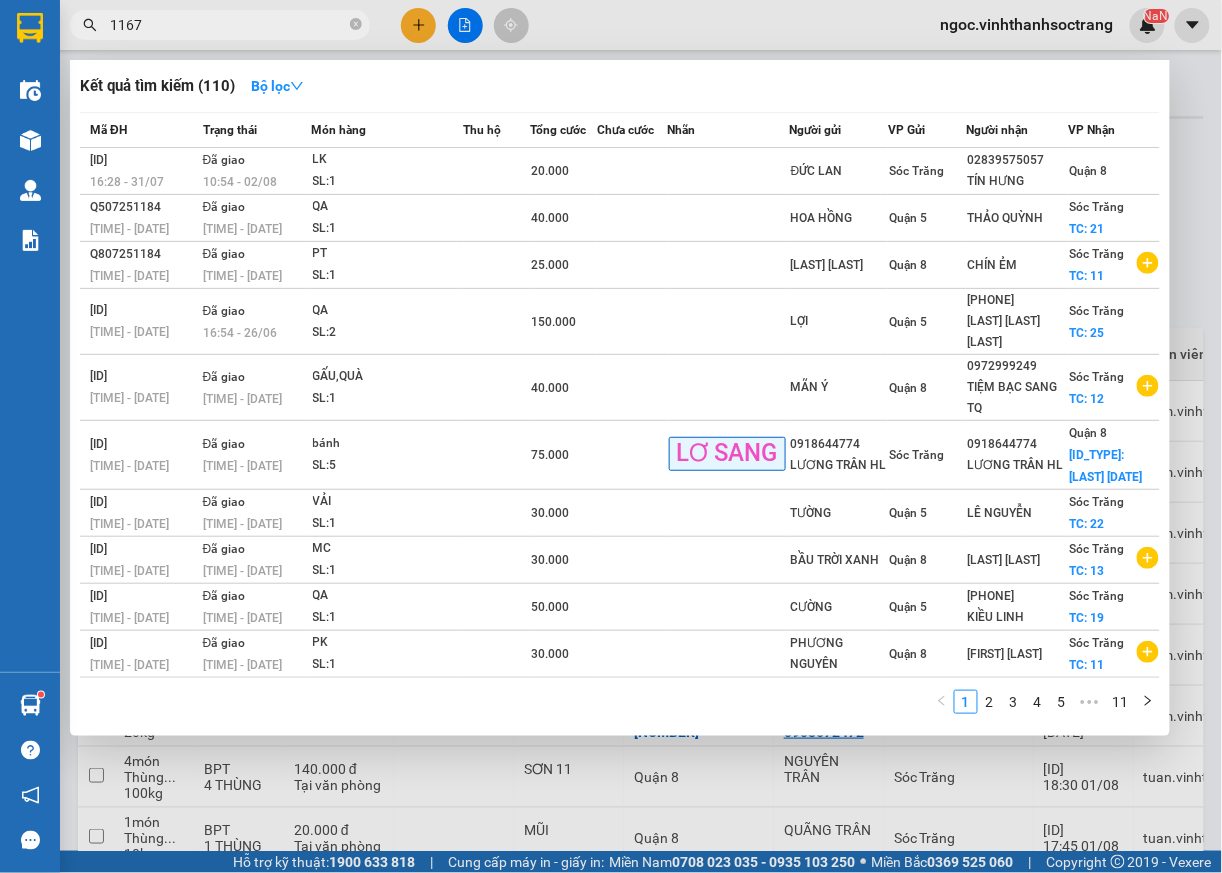 type on "1167" 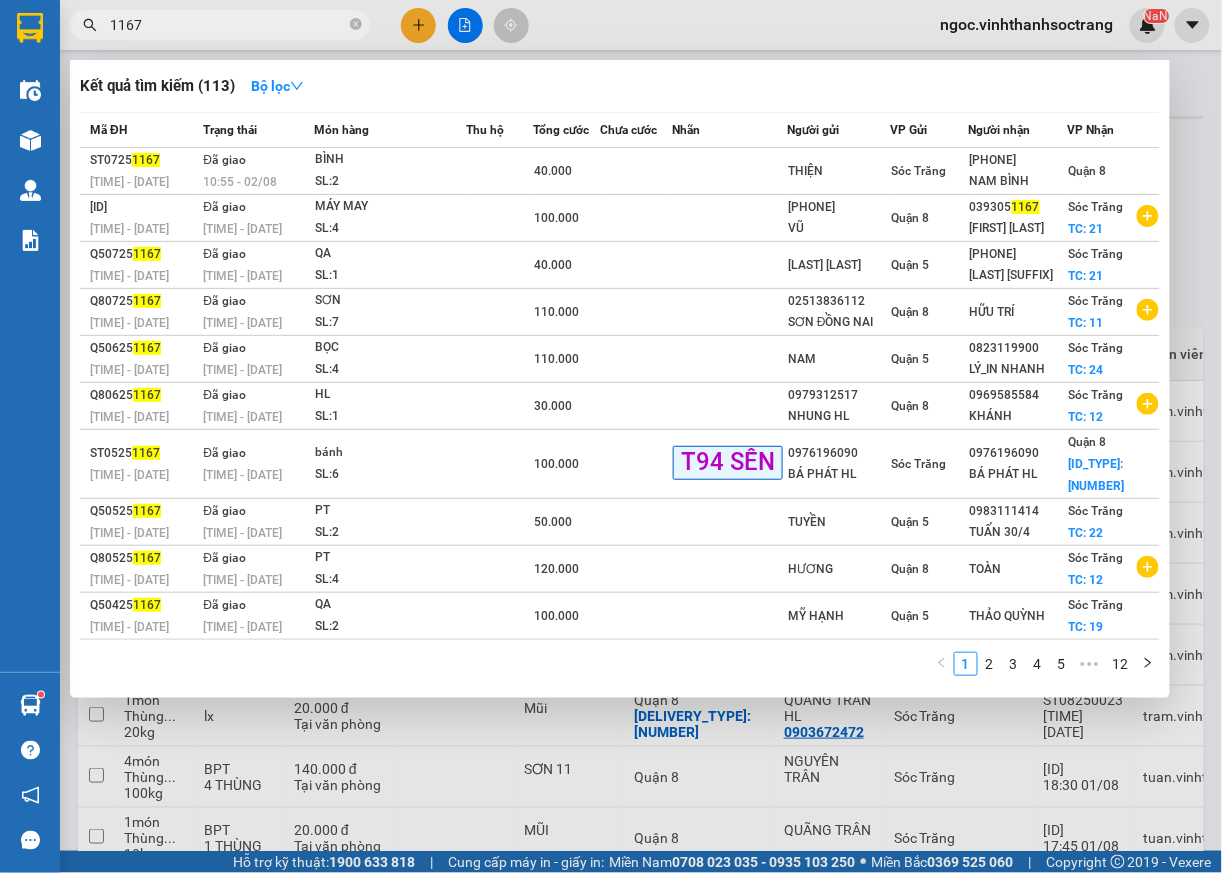 click at bounding box center [611, 436] 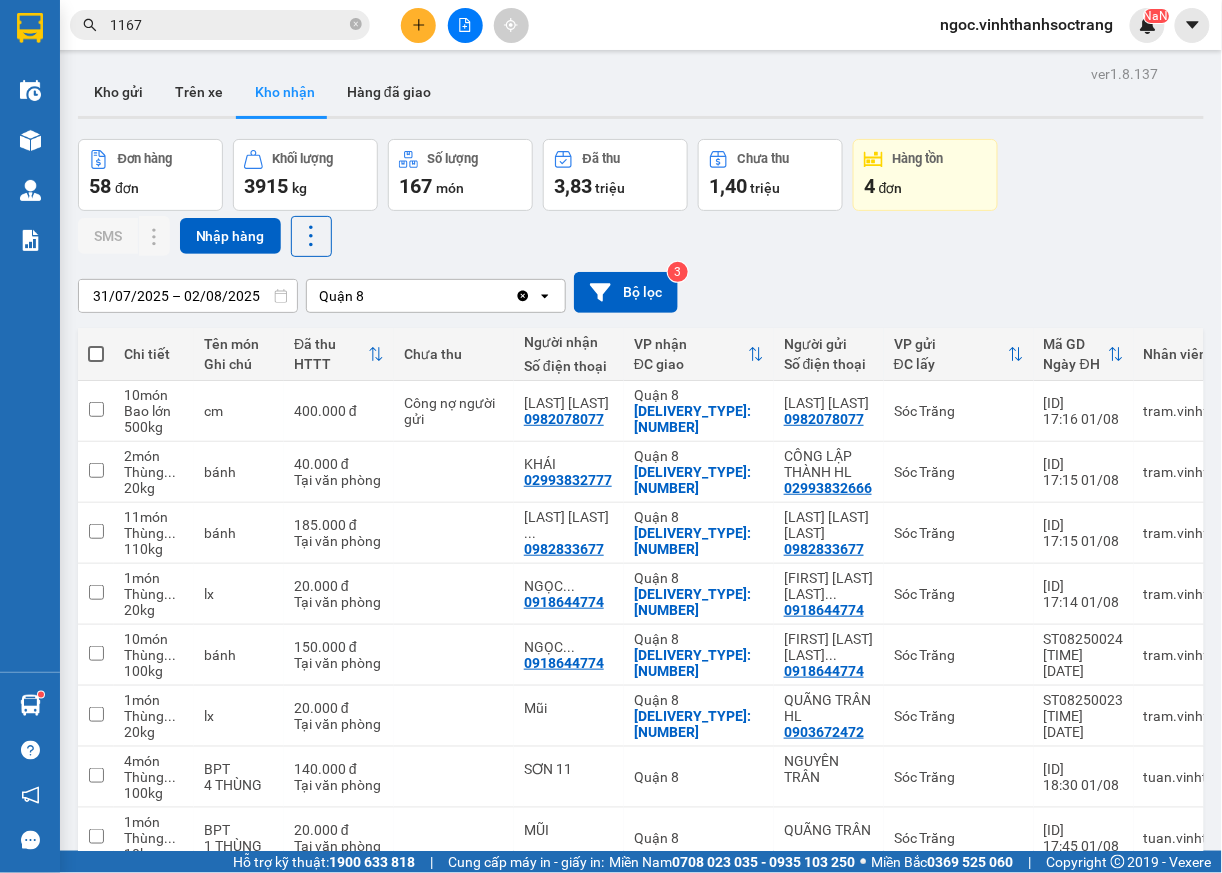 click on "Kho nhận" at bounding box center [285, 92] 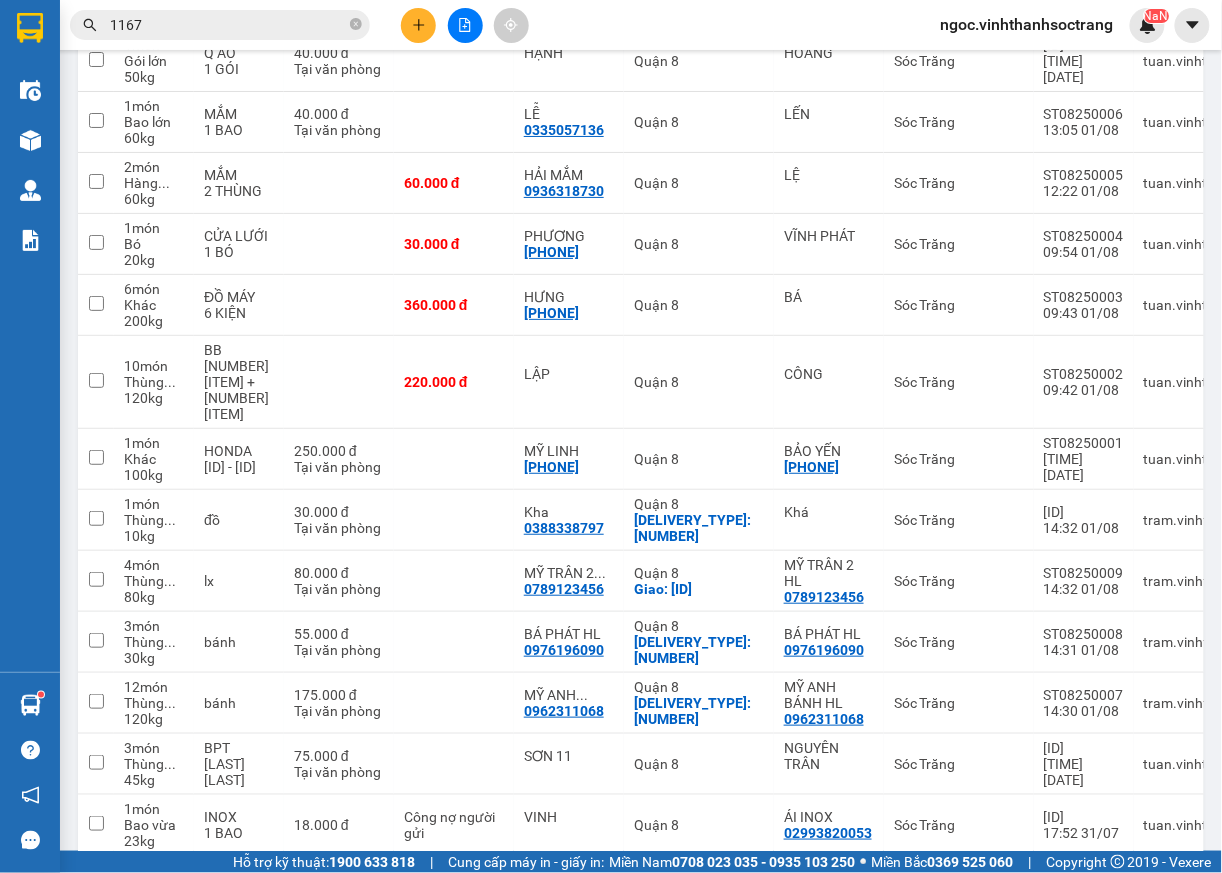 scroll, scrollTop: 1805, scrollLeft: 0, axis: vertical 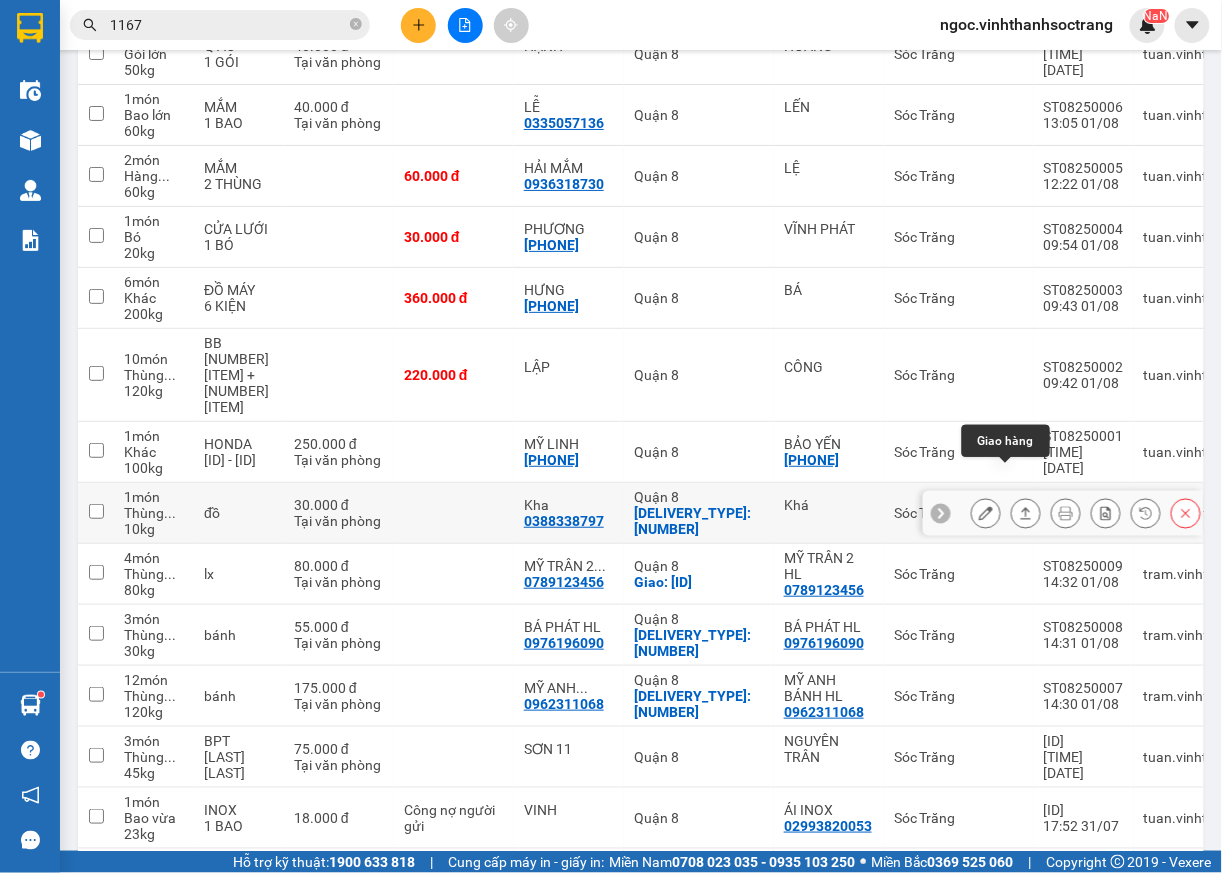 click 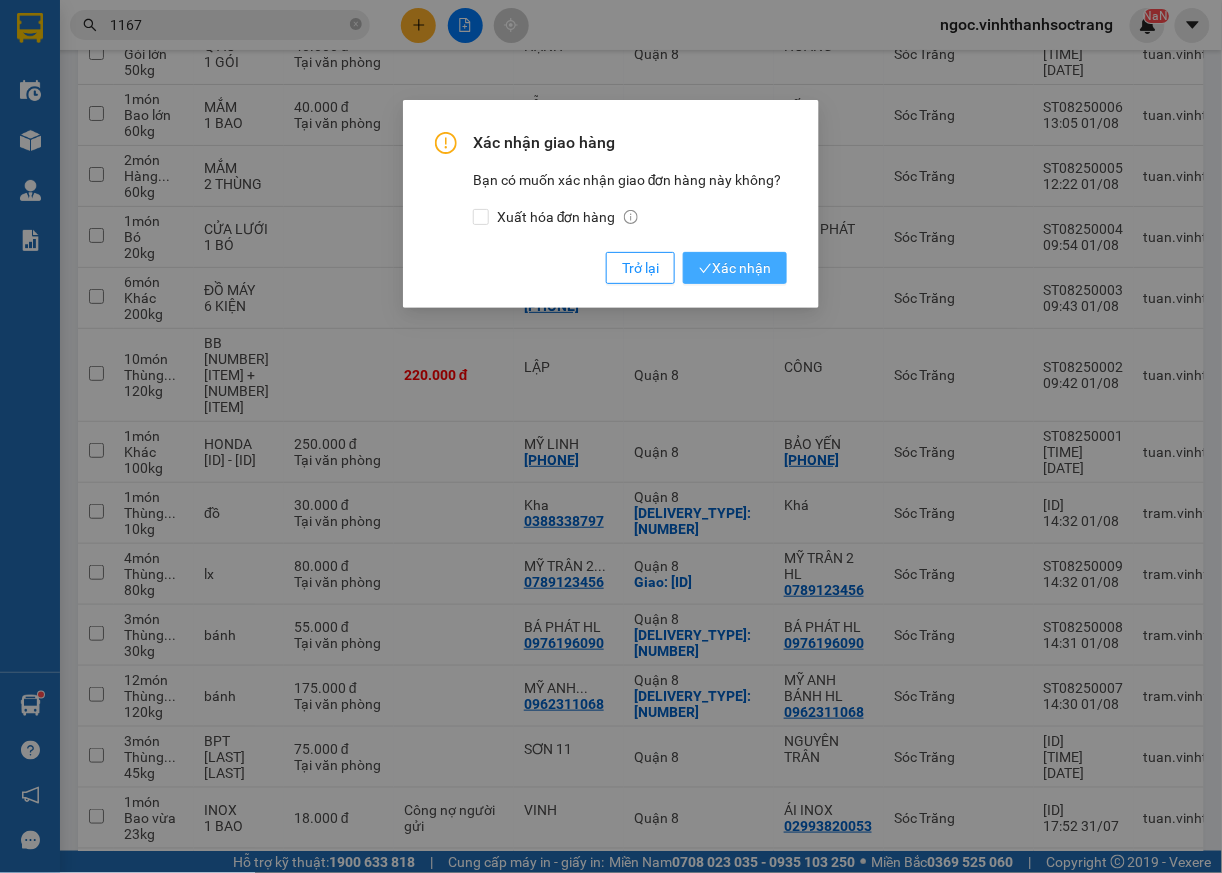 click on "Xác nhận" at bounding box center (735, 268) 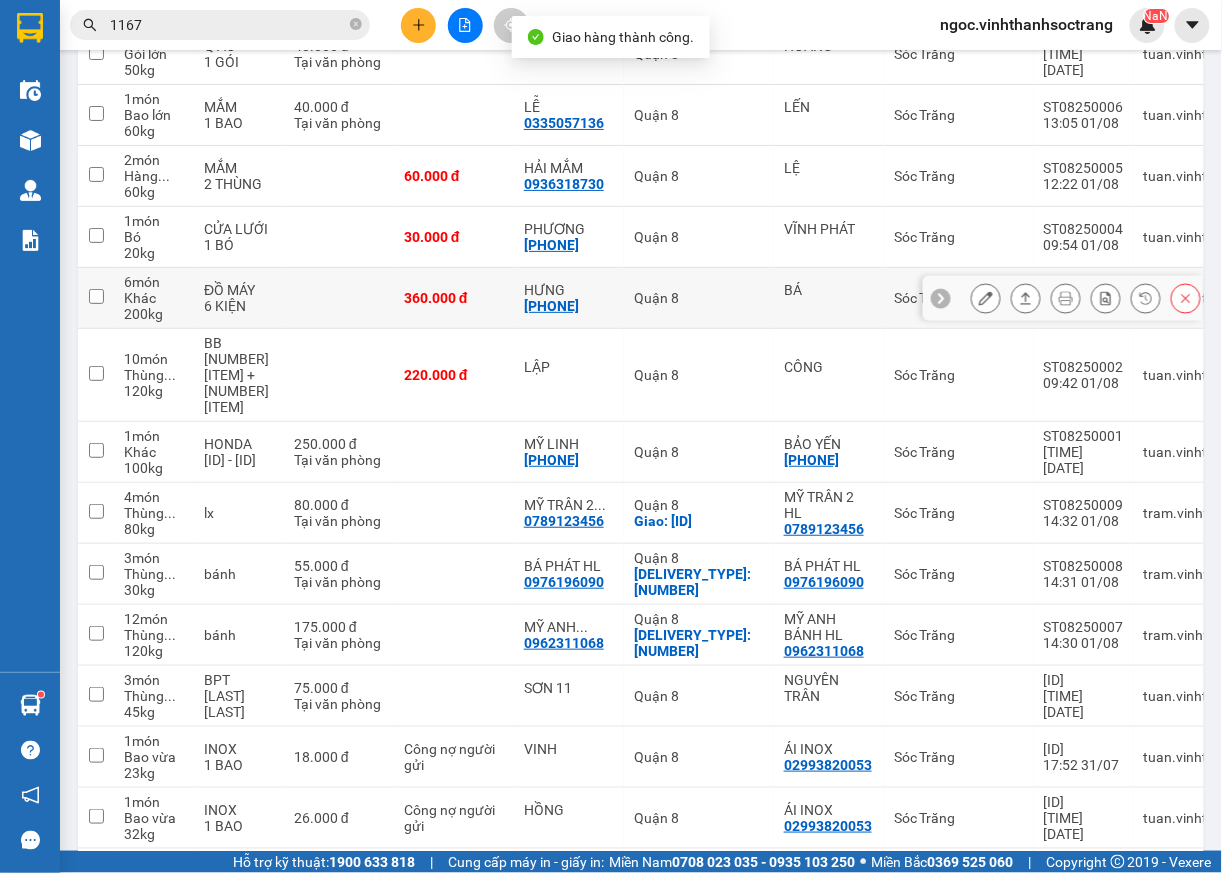 scroll, scrollTop: 1805, scrollLeft: 0, axis: vertical 